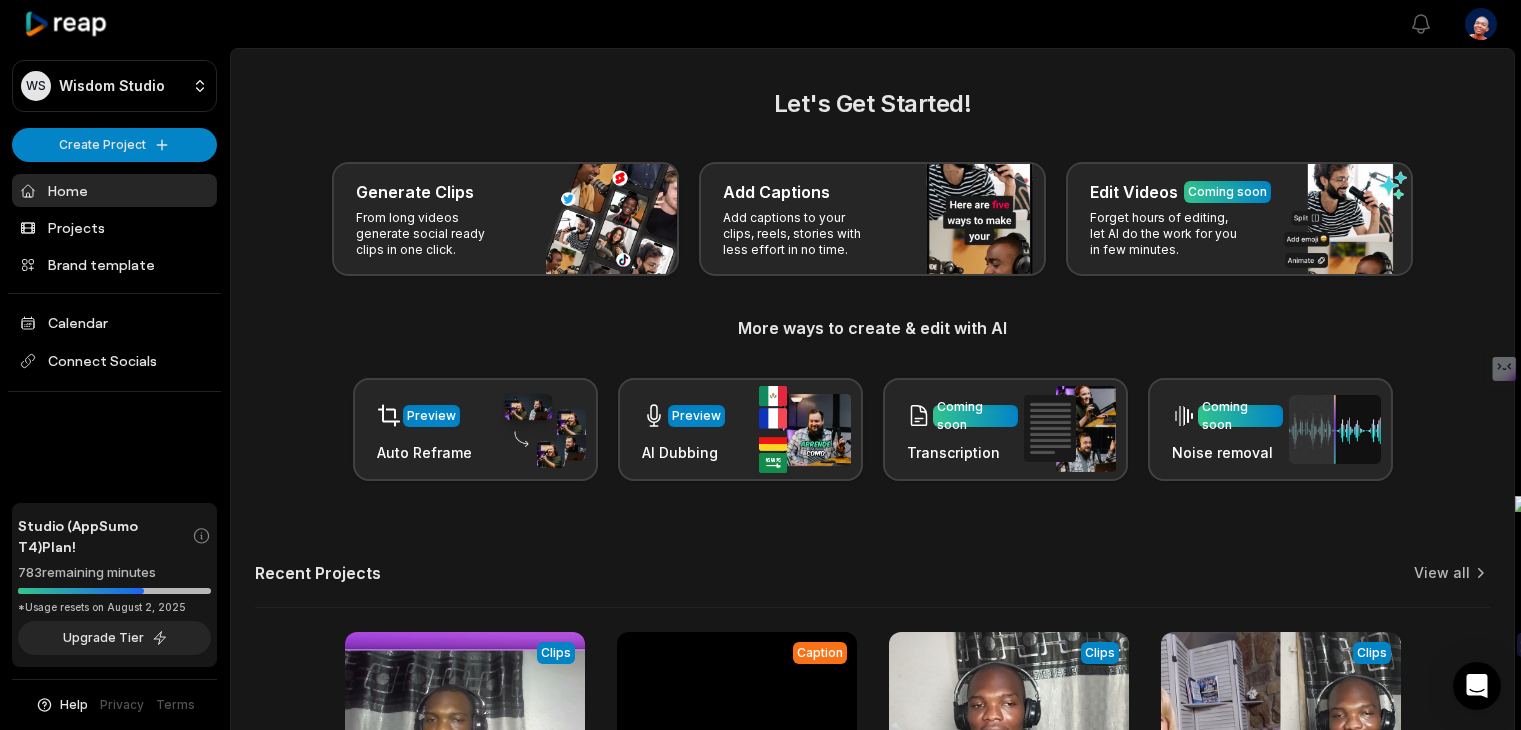 scroll, scrollTop: 0, scrollLeft: 0, axis: both 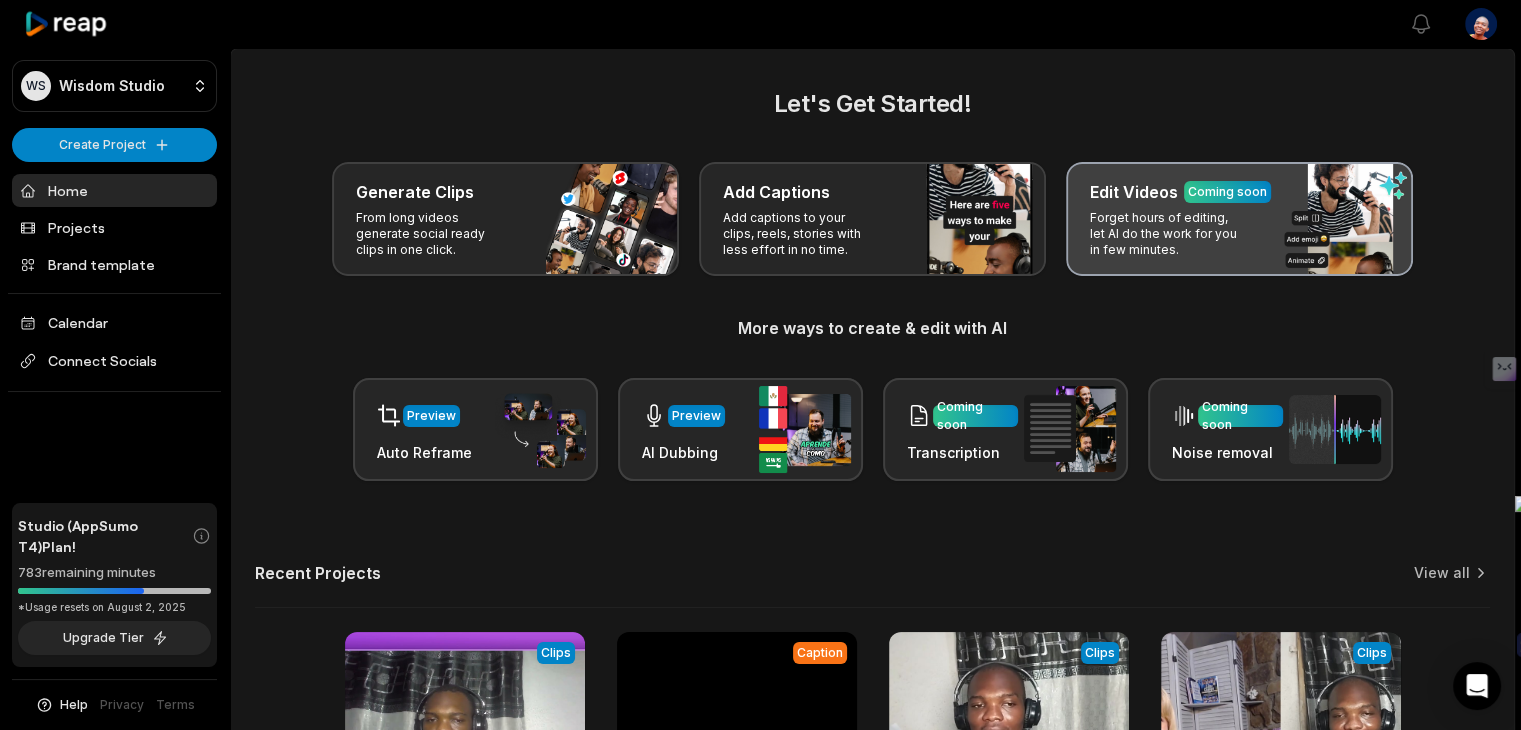 click on "Edit Videos" at bounding box center (1134, 192) 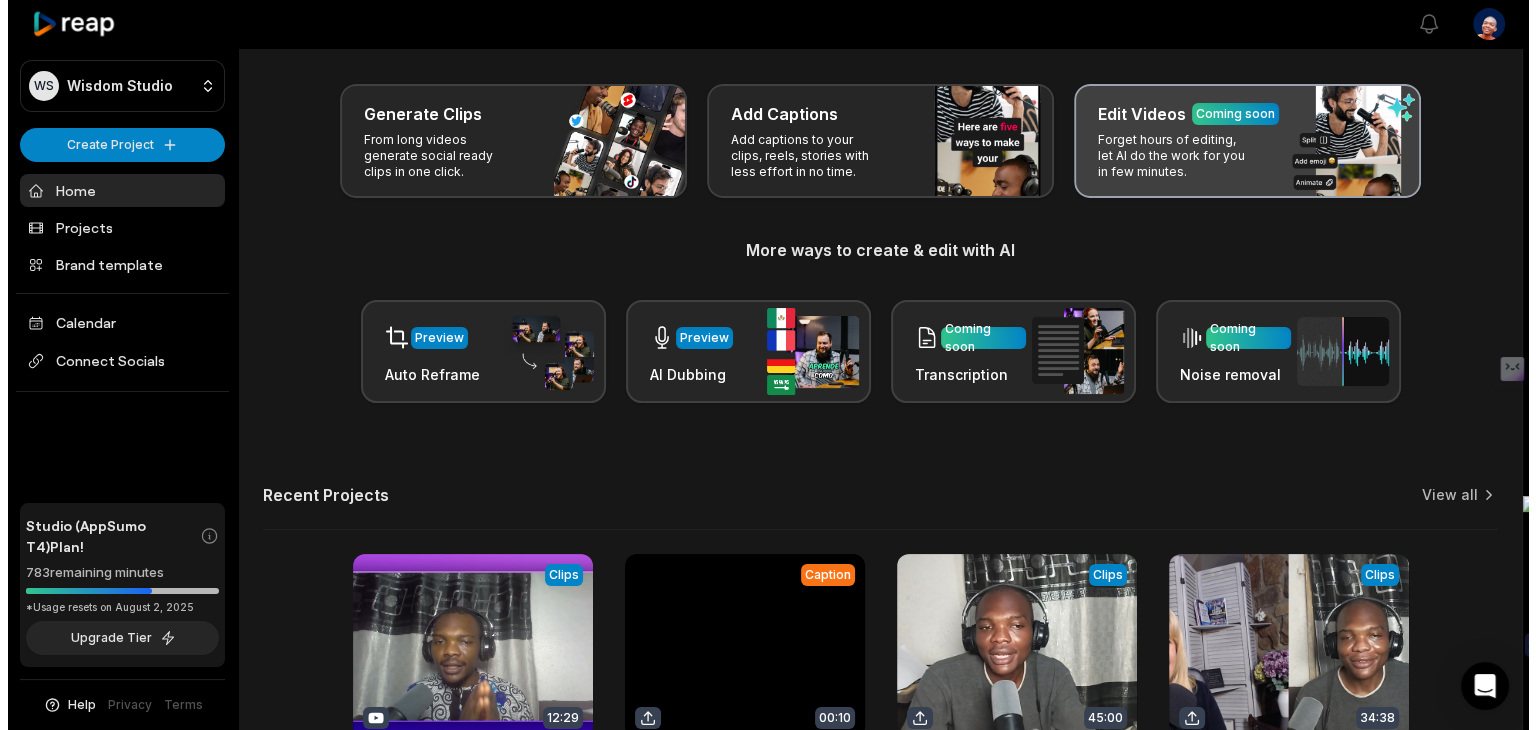 scroll, scrollTop: 68, scrollLeft: 0, axis: vertical 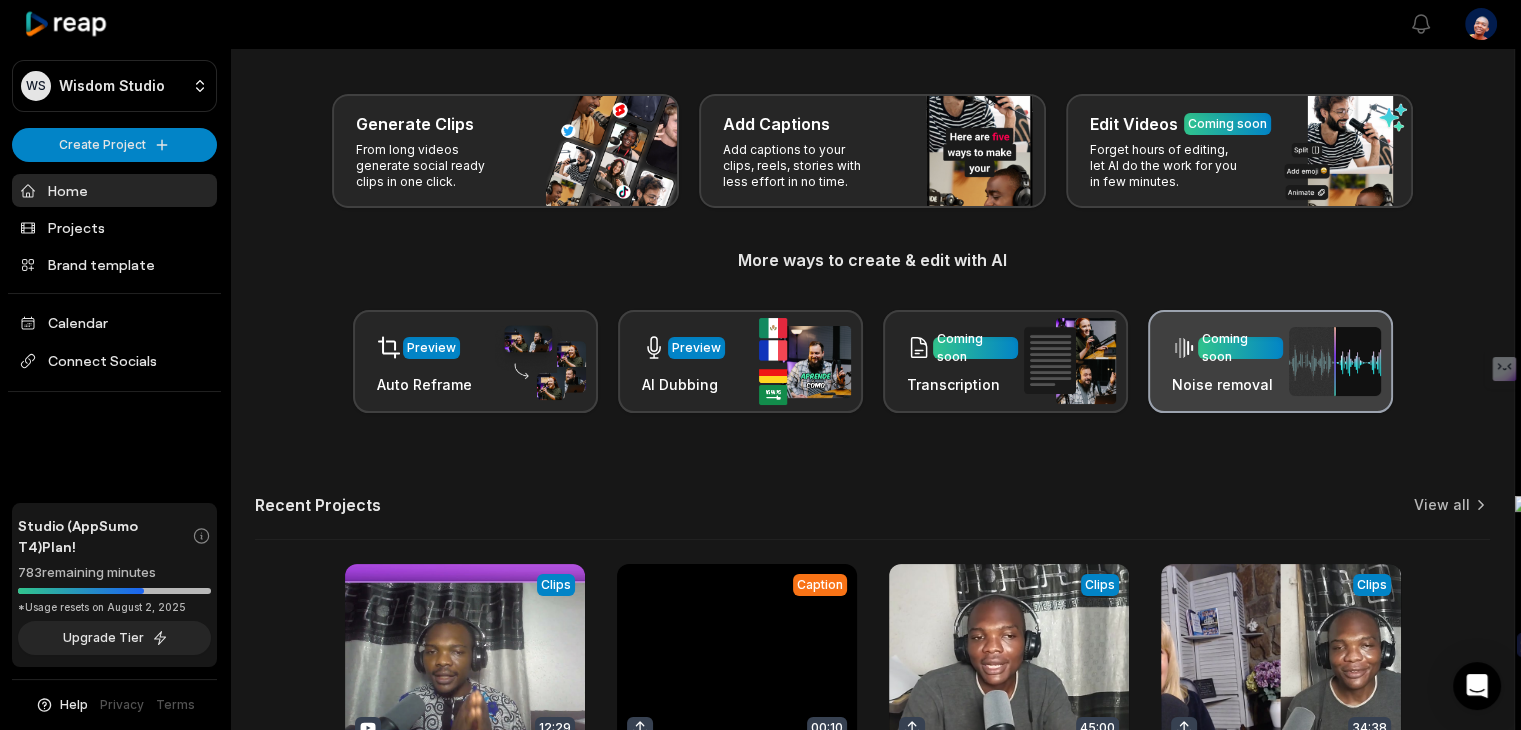click on "Coming soon" at bounding box center (1240, 348) 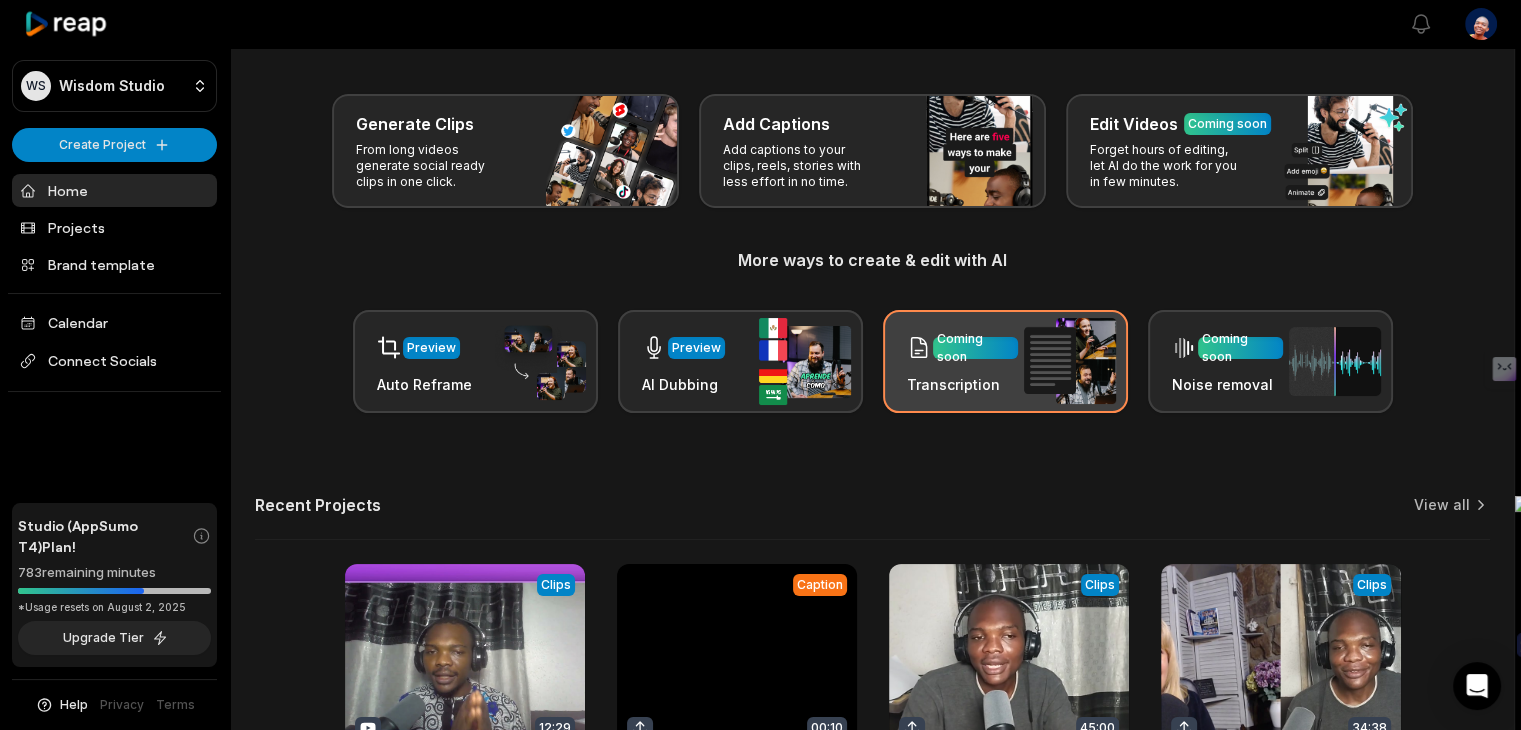 click at bounding box center [1070, 361] 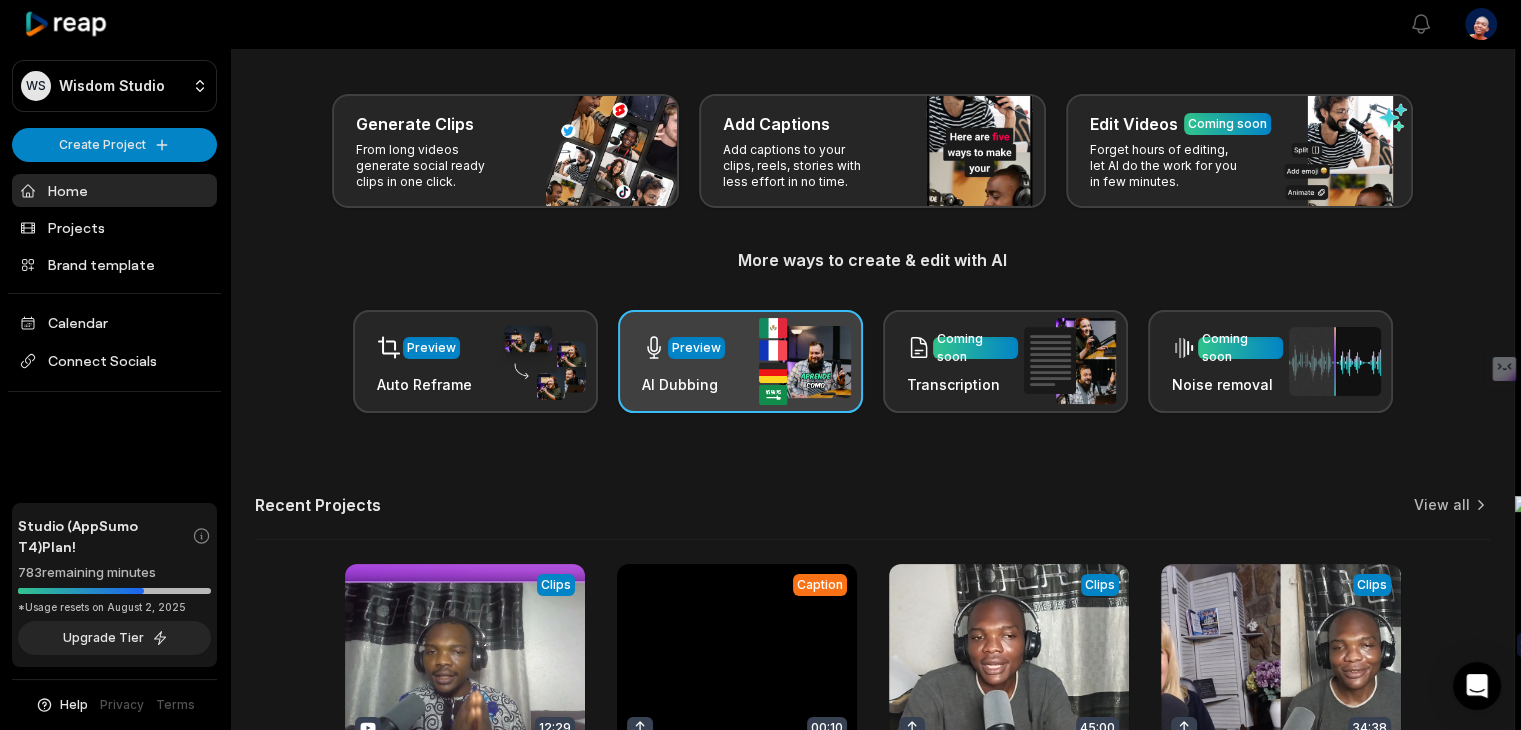 click at bounding box center (805, 361) 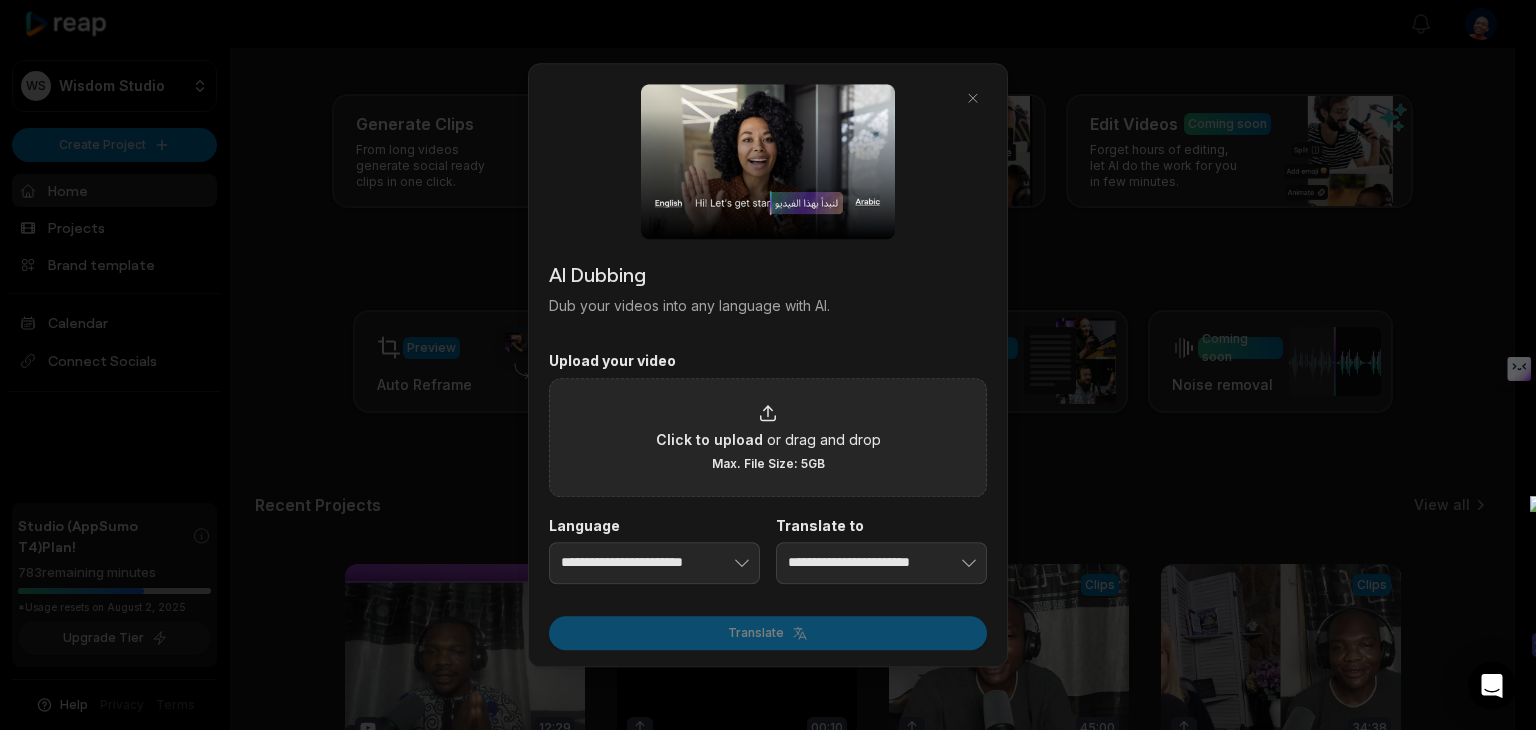 click on "Max. File Size: 5GB" at bounding box center (768, 464) 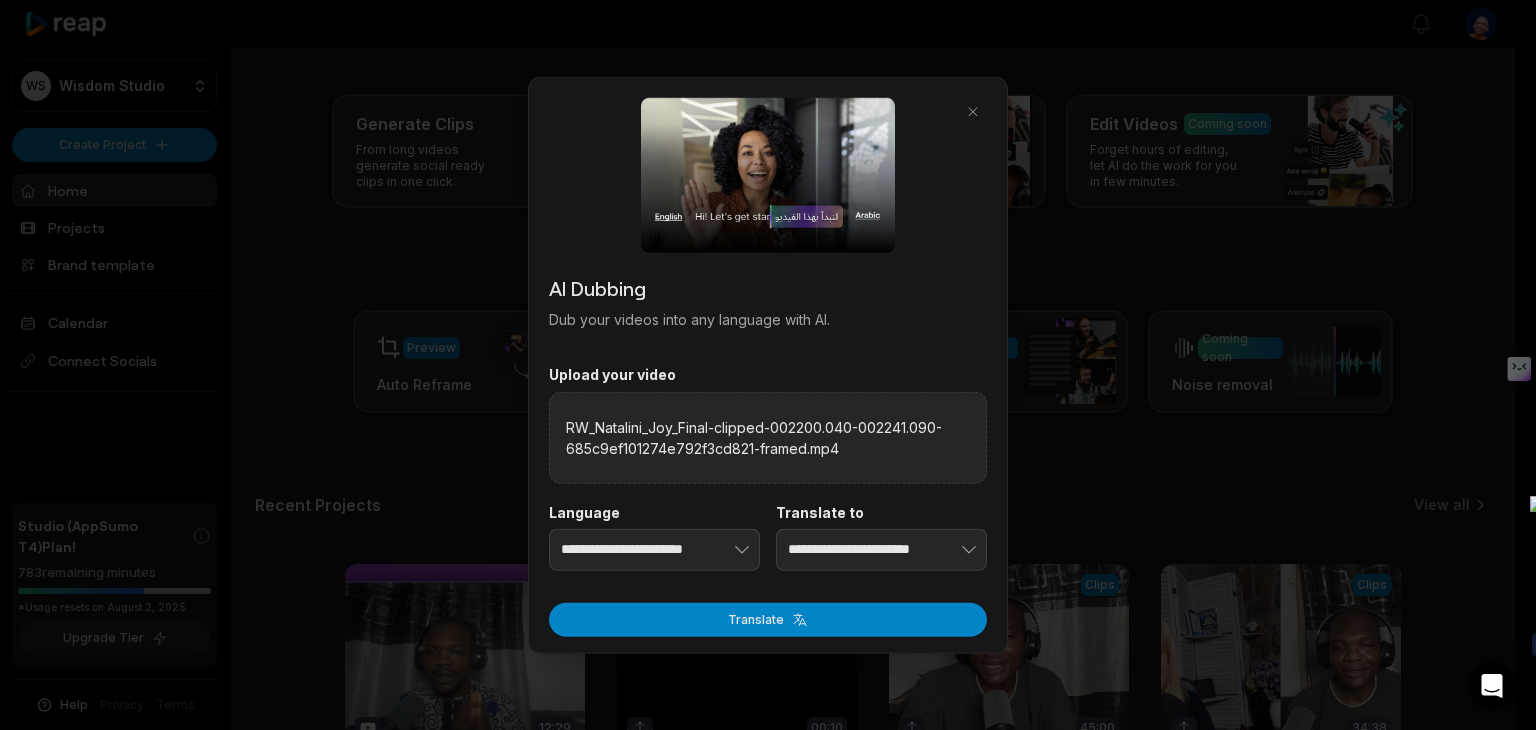 click at bounding box center [768, 175] 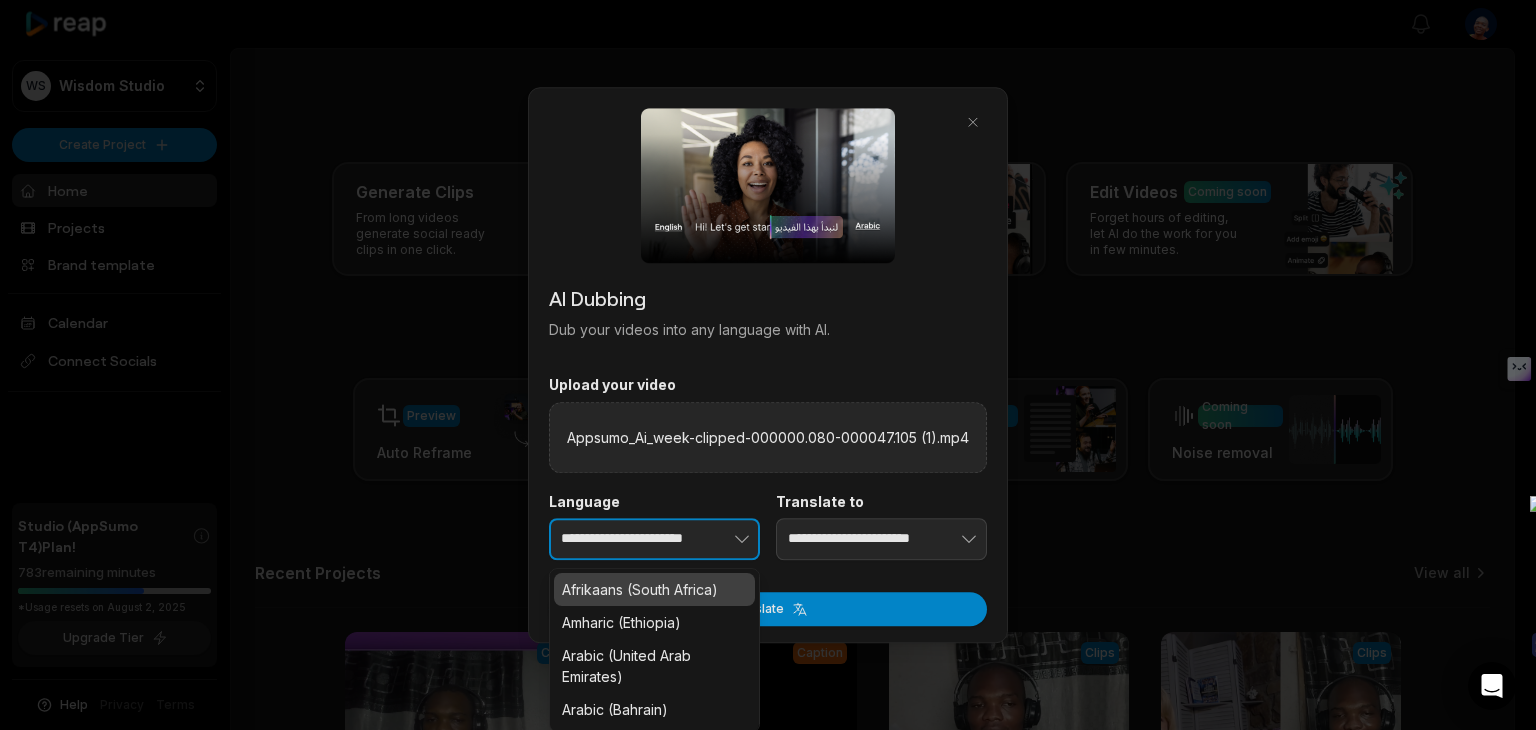 click at bounding box center [711, 539] 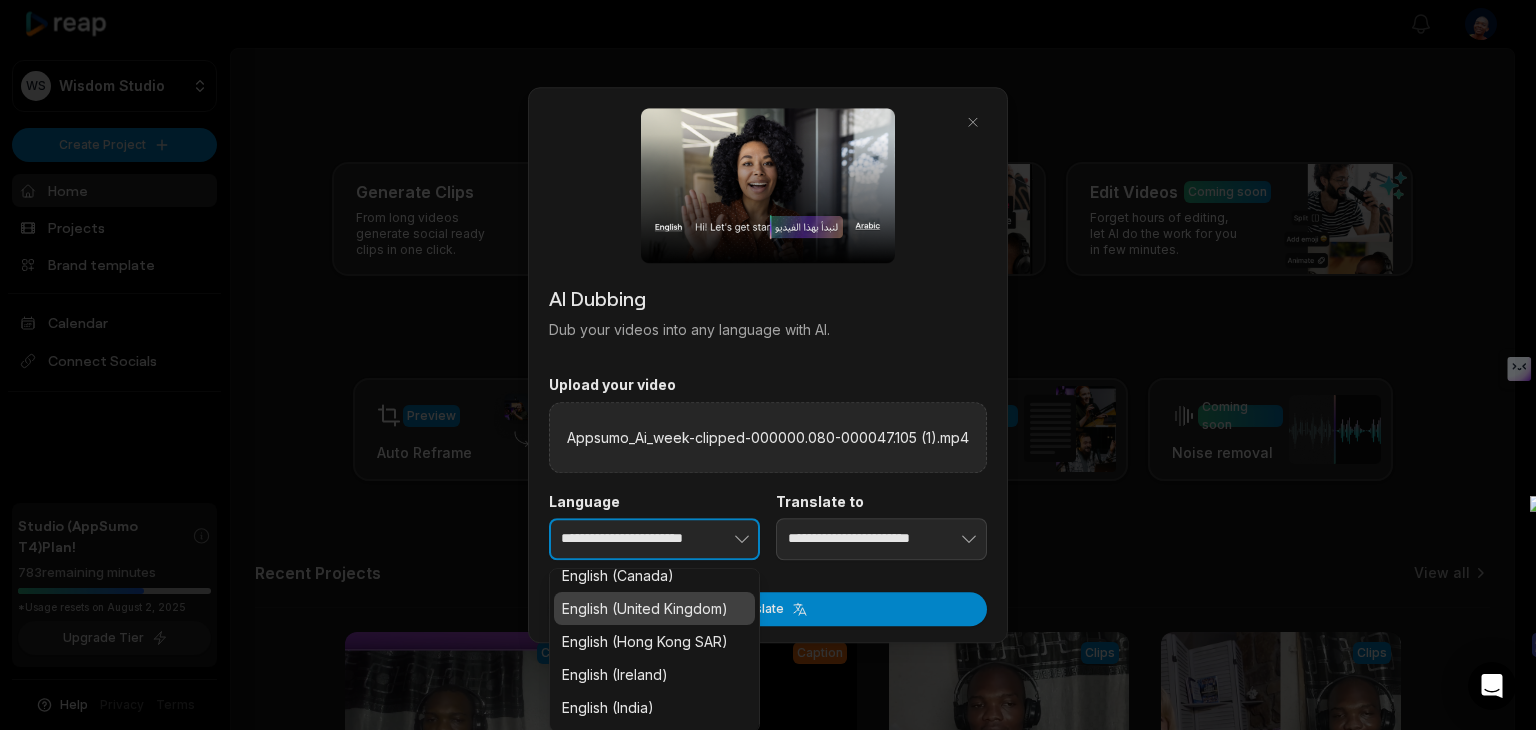 scroll, scrollTop: 1200, scrollLeft: 0, axis: vertical 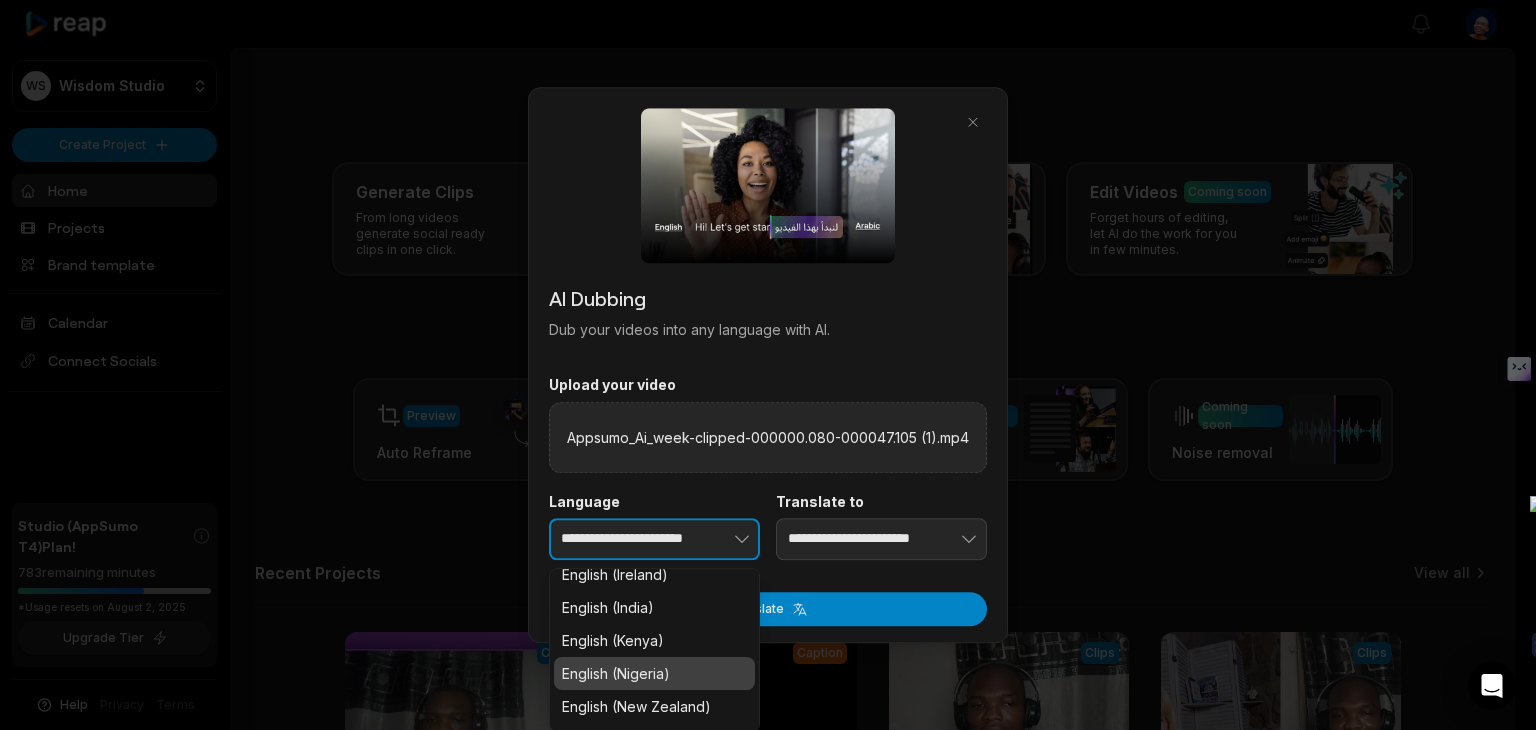 type on "**********" 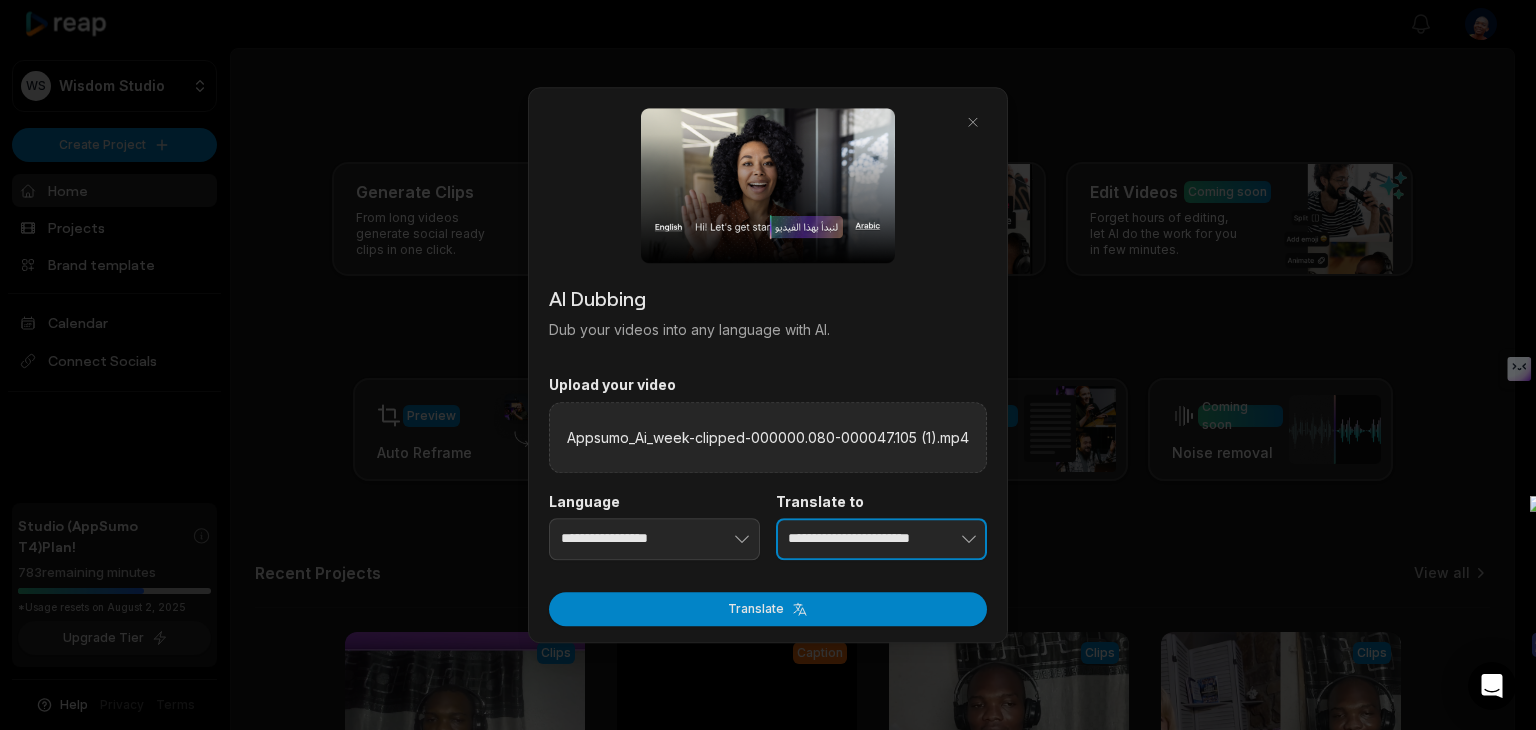 click on "**********" at bounding box center [881, 539] 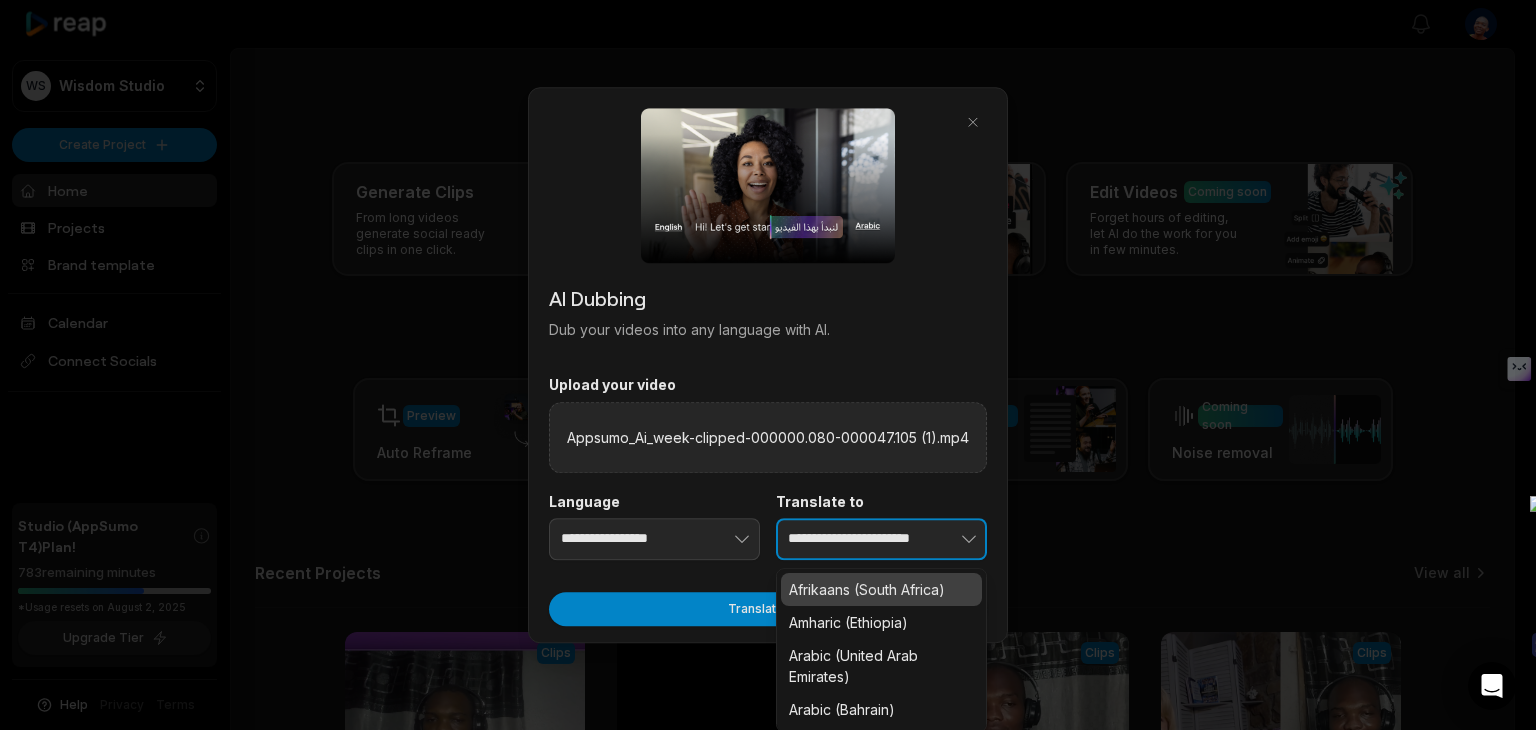 click at bounding box center (938, 539) 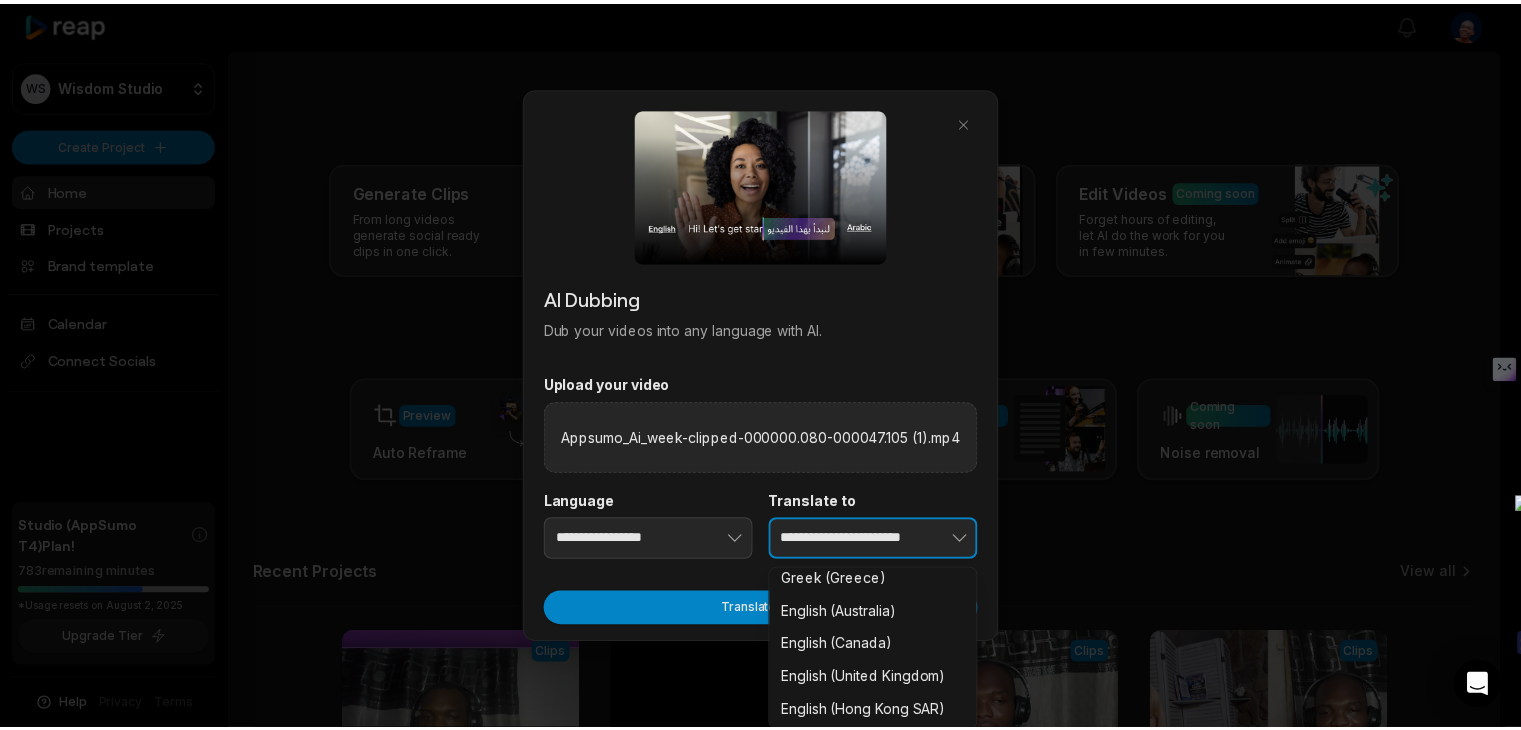 scroll, scrollTop: 1100, scrollLeft: 0, axis: vertical 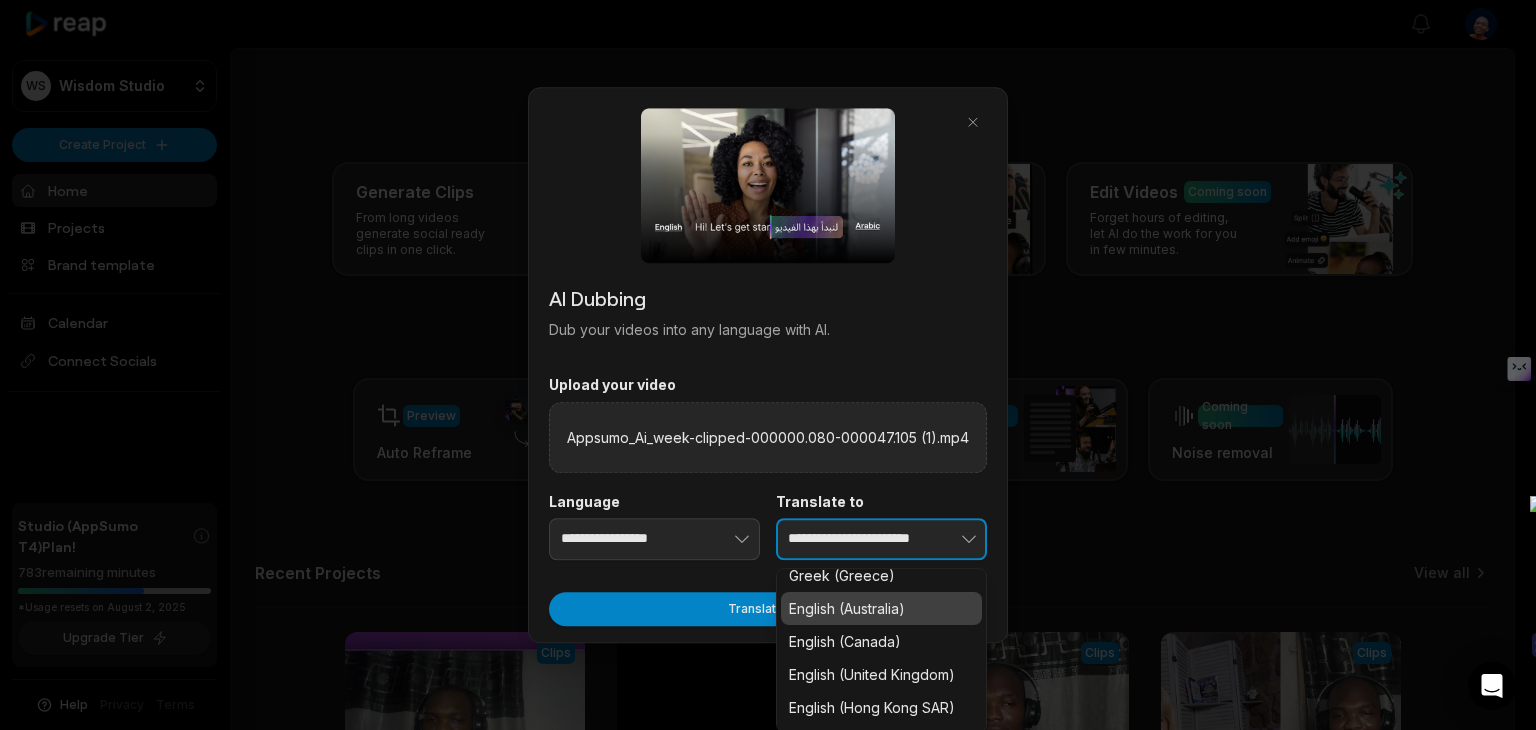 type on "**********" 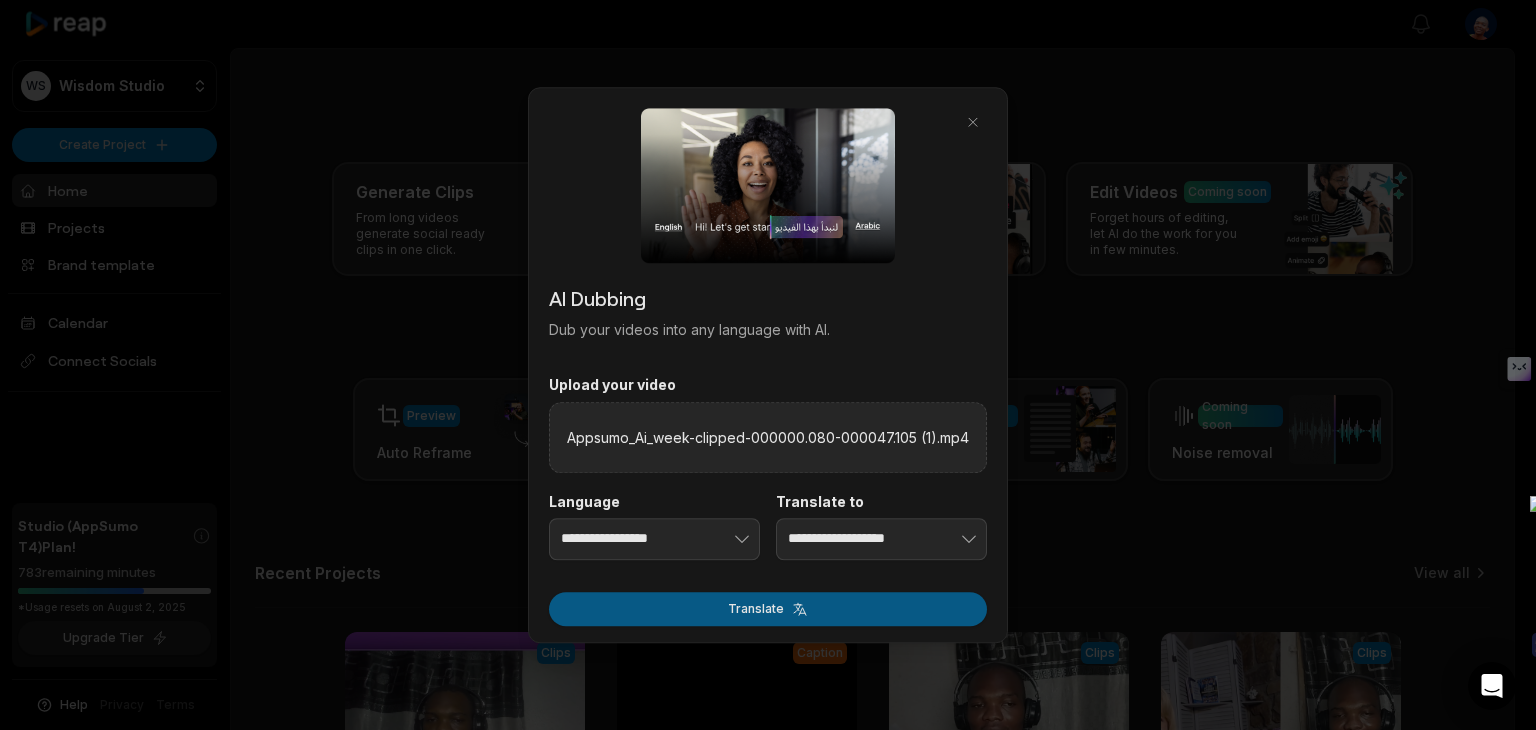 click on "Translate" at bounding box center (768, 609) 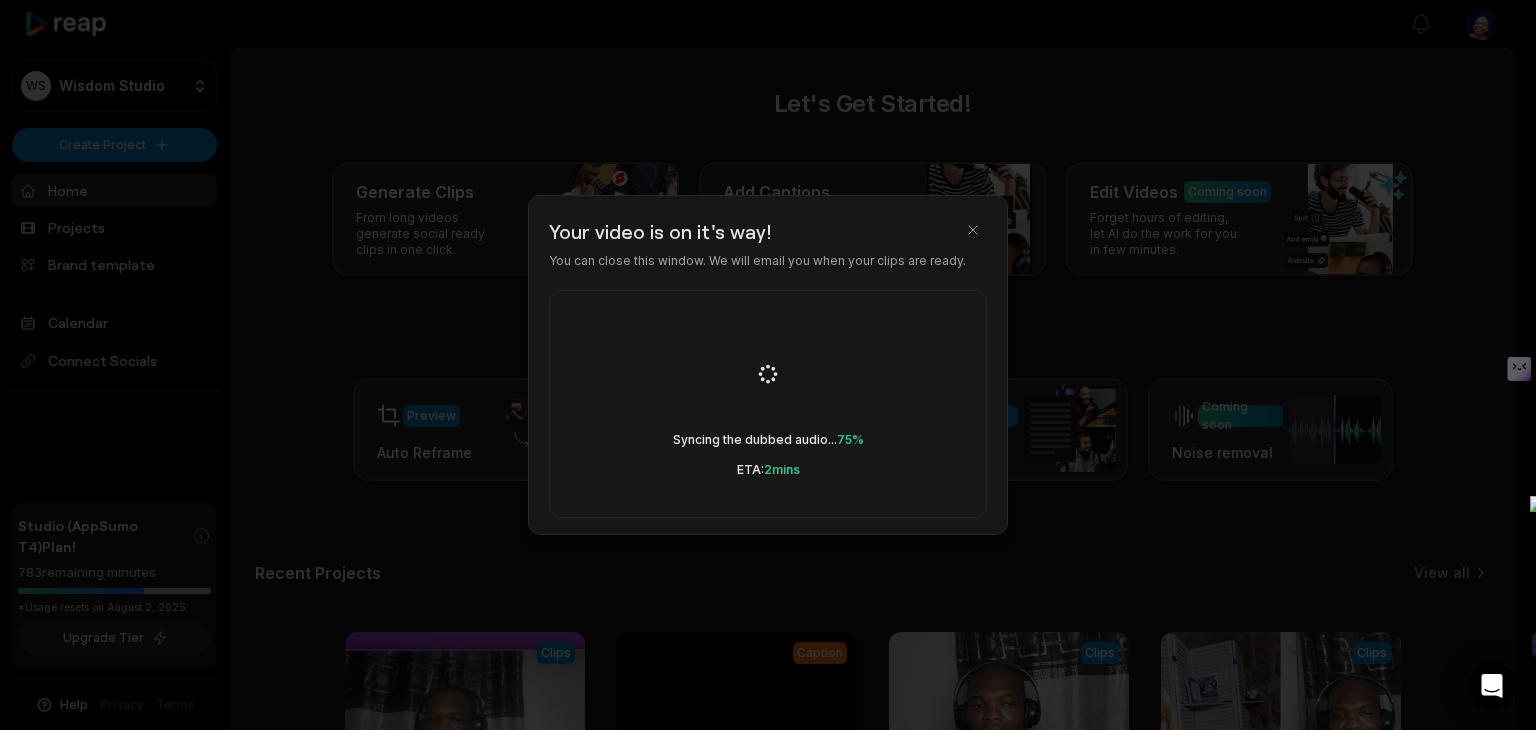 click on "Your video is on it's way! You can close this window. We will email you when your clips are ready. Syncing the dubbed audio...  75% ETA:  2 mins Your browser does not support mp4 format. Close" at bounding box center (768, 365) 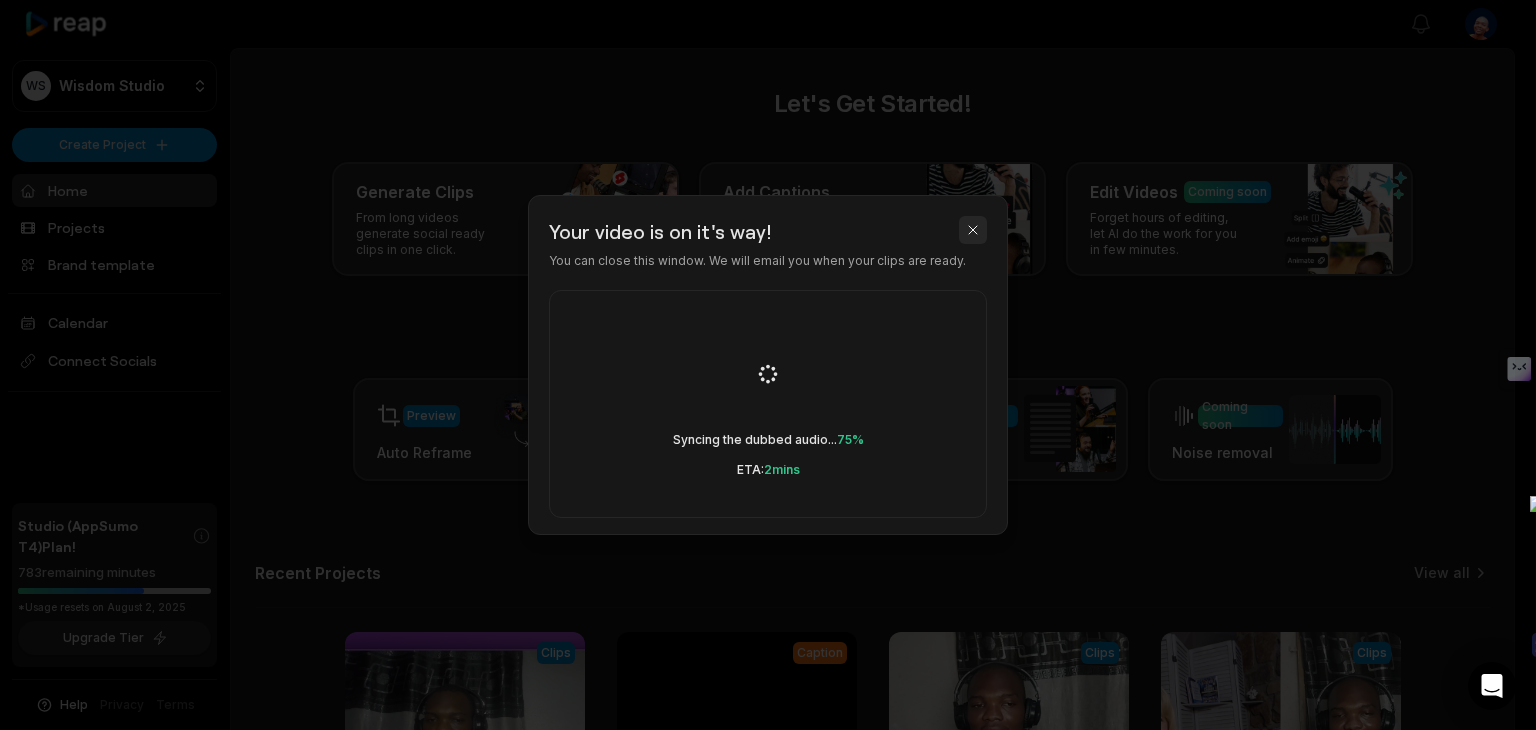 click at bounding box center (973, 230) 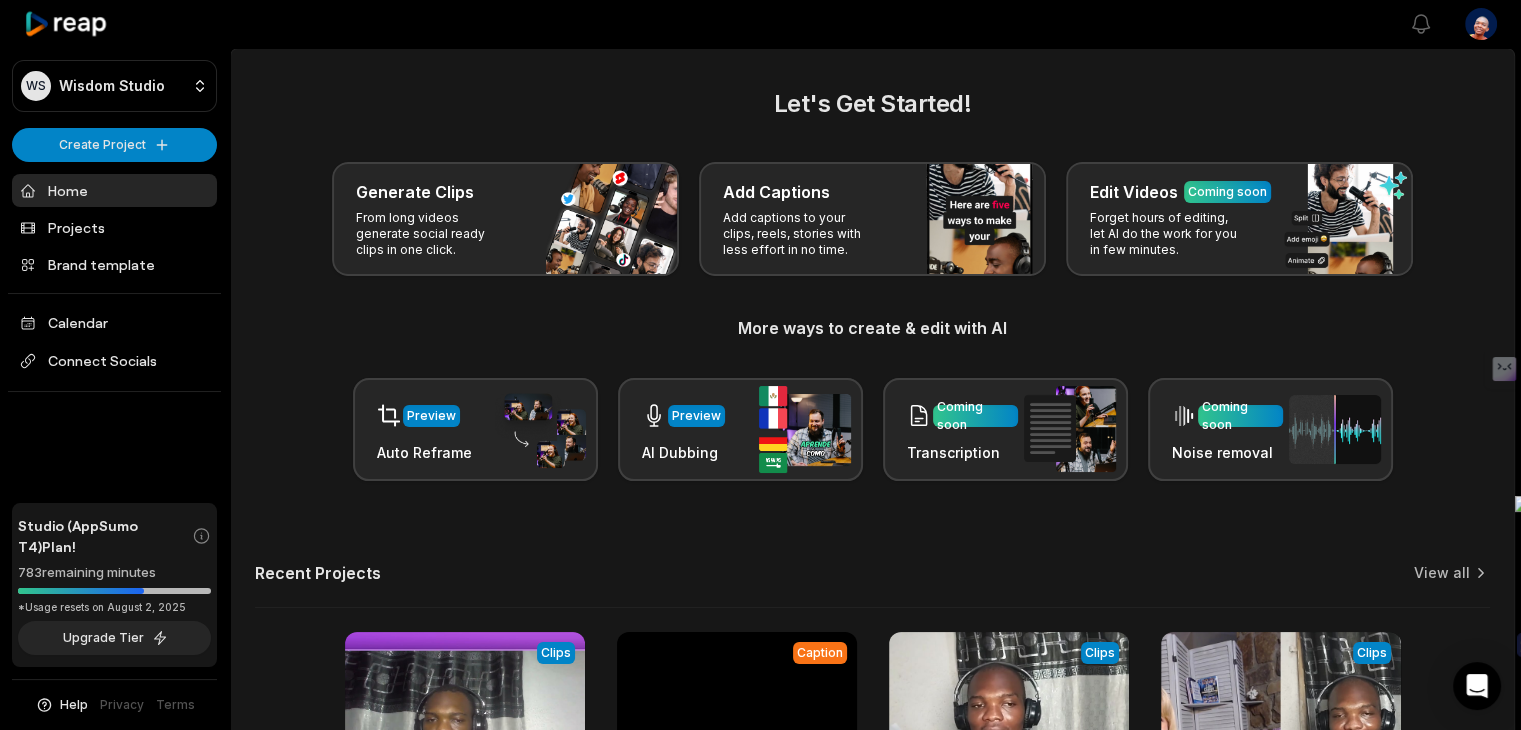 click on "More ways to create & edit with AI" at bounding box center [872, 328] 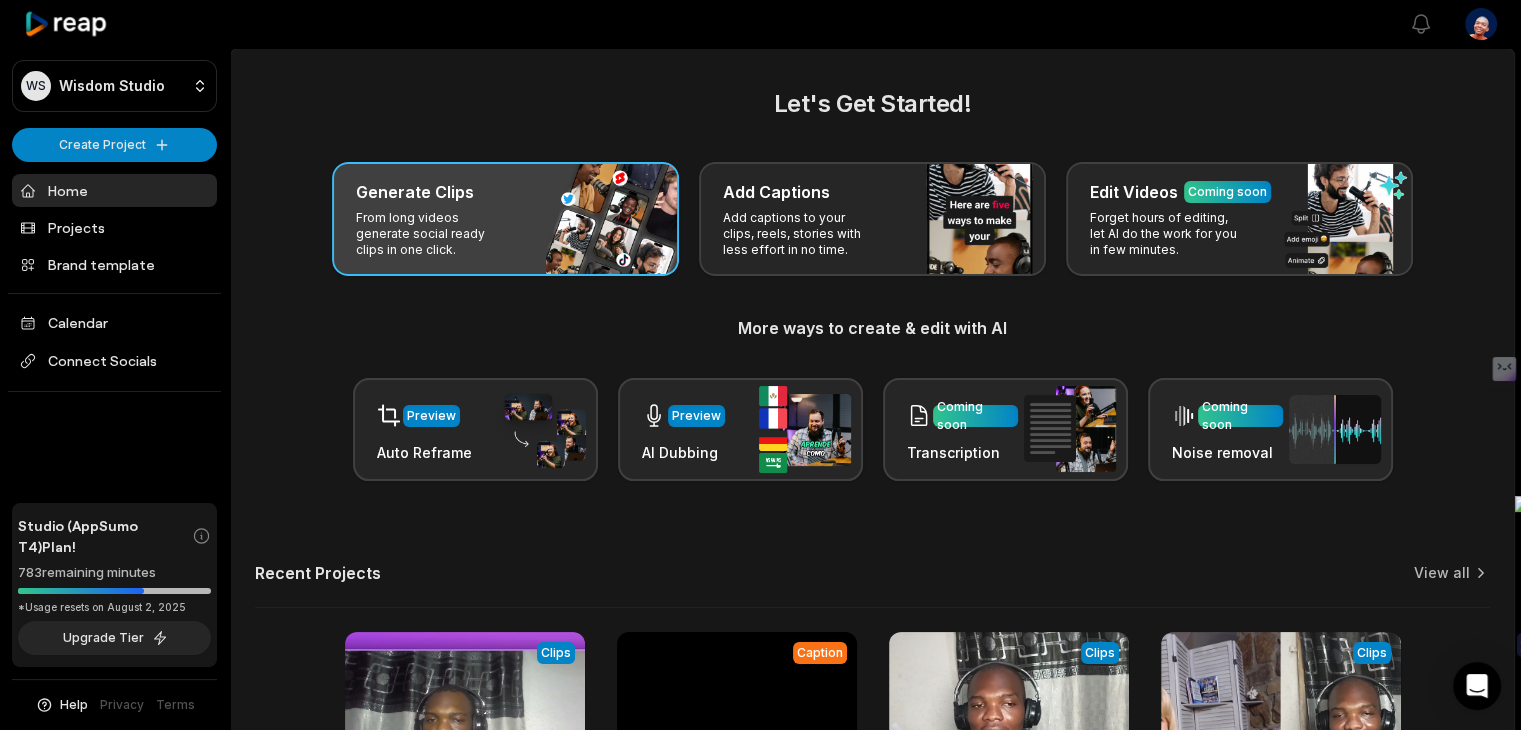 click on "Generate Clips From long videos generate social ready clips in one click." at bounding box center [505, 219] 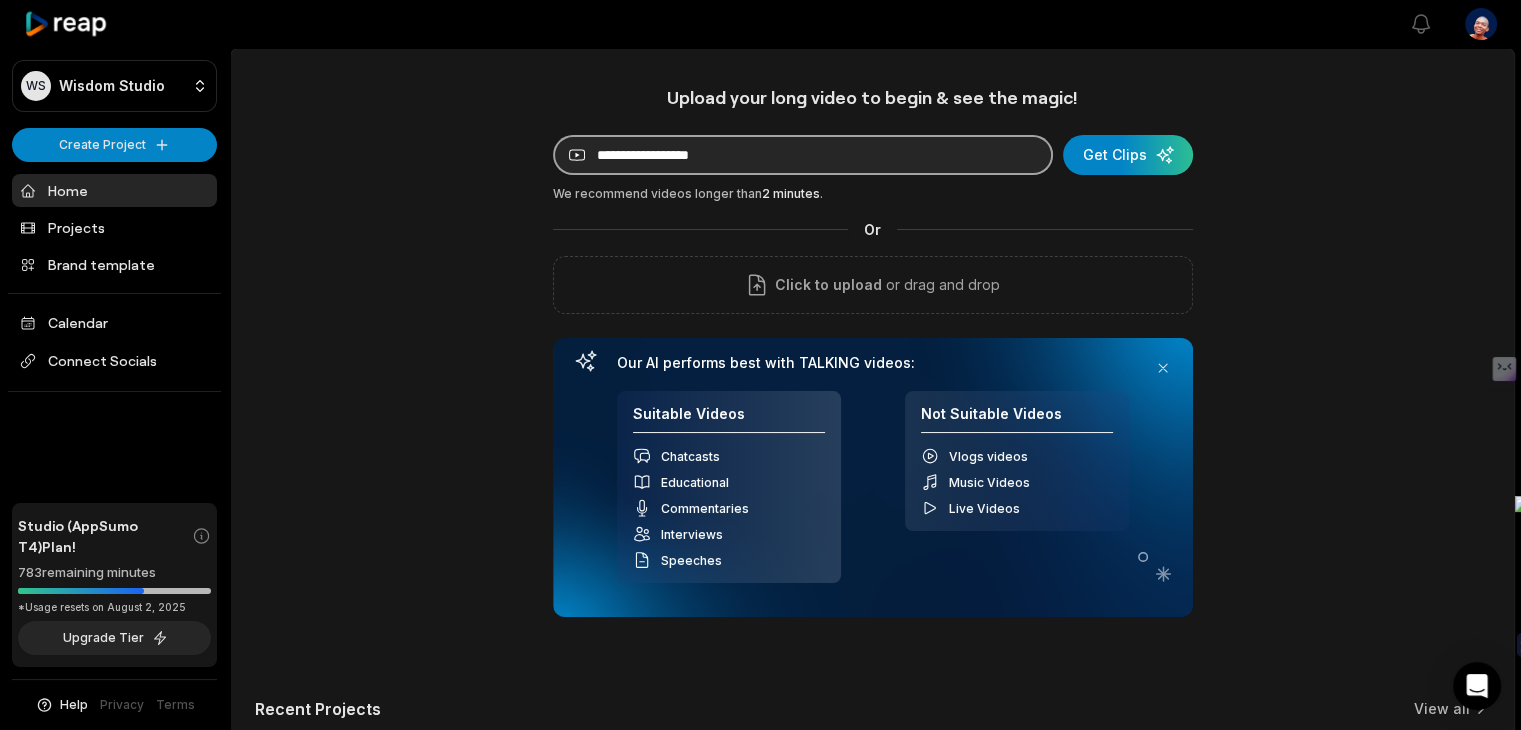click at bounding box center (803, 155) 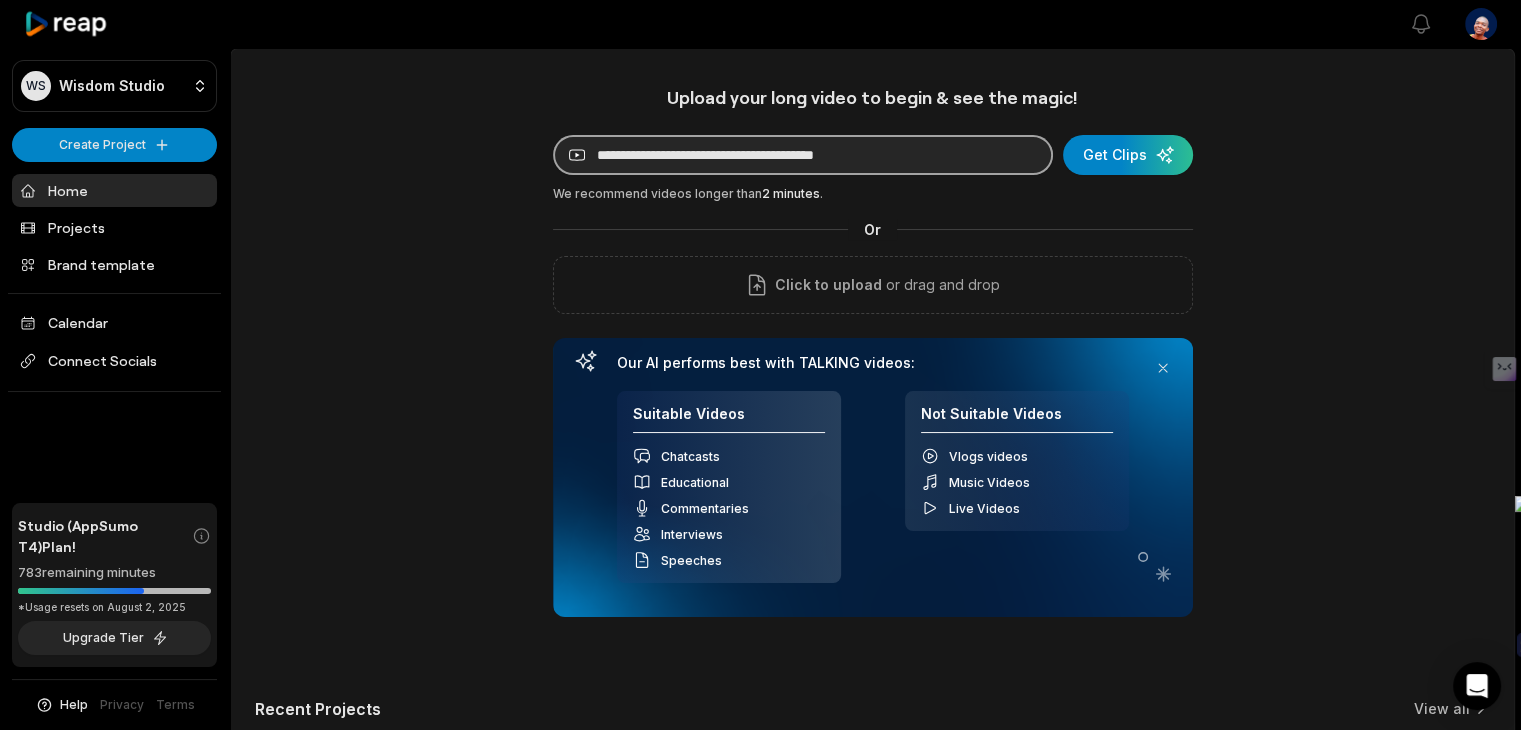 type on "**********" 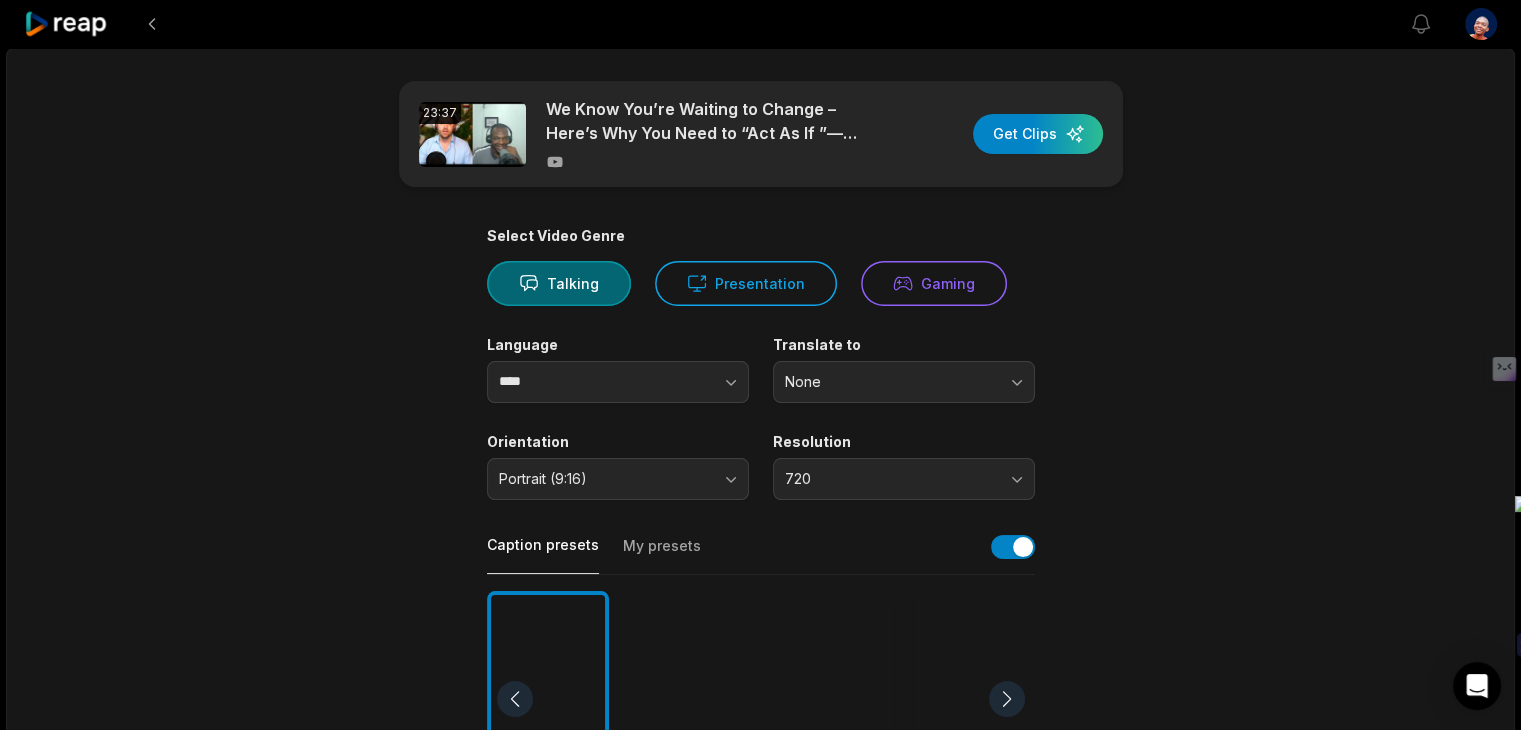 click on "23:37 We Know You’re Waiting to Change – Here’s Why You Need to “Act As If ”—Trevor Schade | Ep 55 Get Clips Select Video Genre Talking Presentation Gaming Language **** Translate to None Orientation Portrait (9:16) Resolution 720 Caption presets My presets Deep Diver Popping Beasty YC Playdate Pet Zen More Presets Processing Time Frame 00:00 23:37 Auto Clip Length <30s 30s-60s 60s-90s 90s-3min Clip Topics (optional) Add specific topics that you want AI to clip from the video." at bounding box center [761, 693] 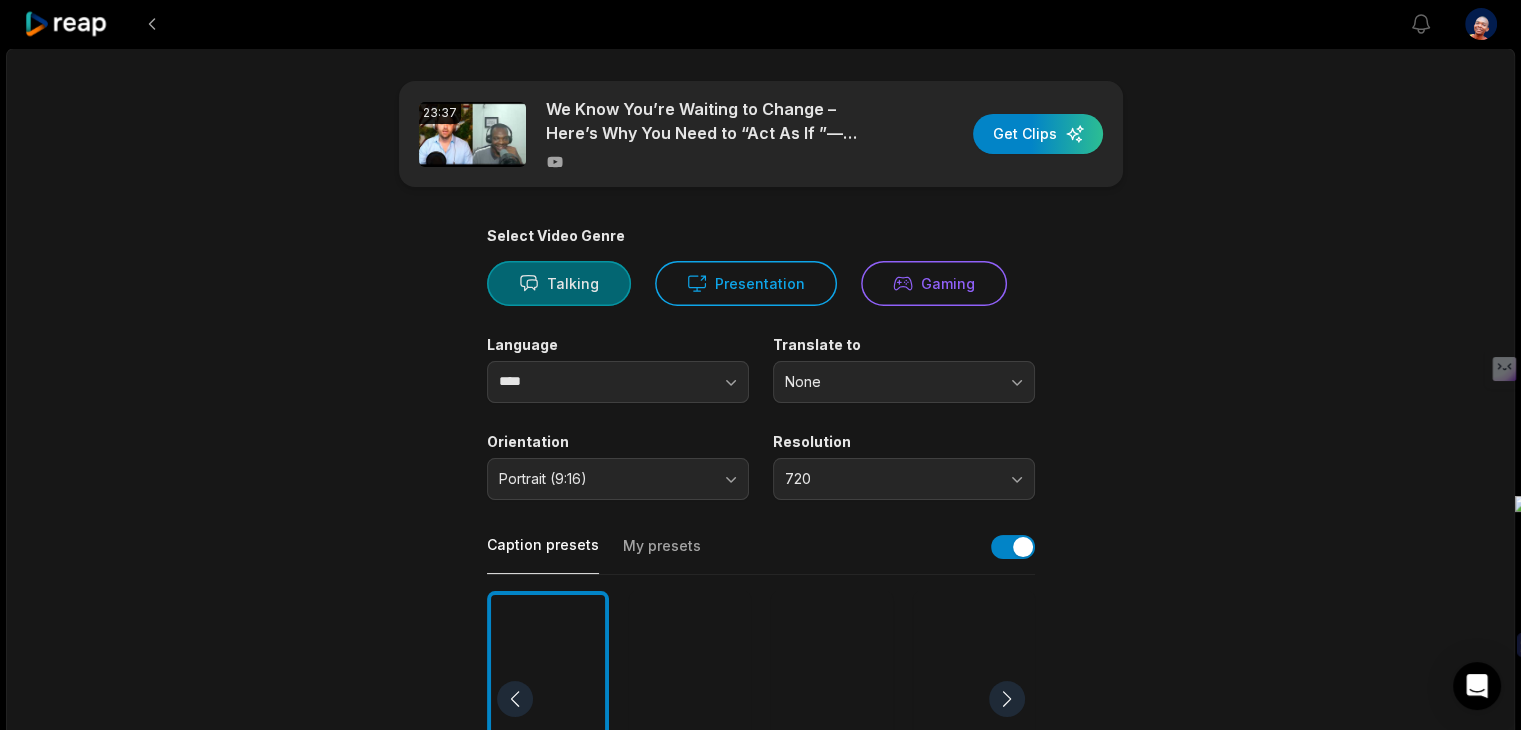 click on "Talking" at bounding box center [559, 283] 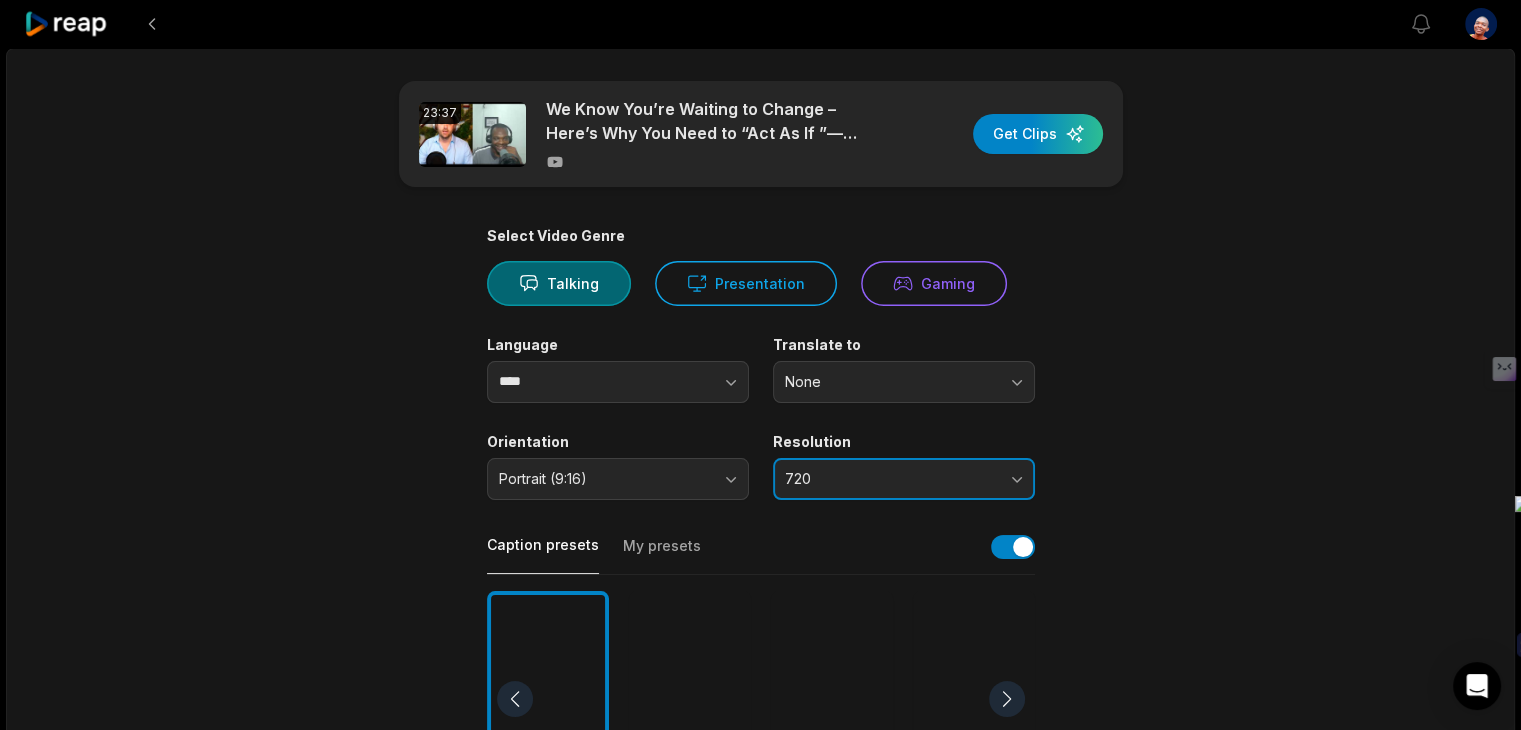 click on "720" at bounding box center [890, 479] 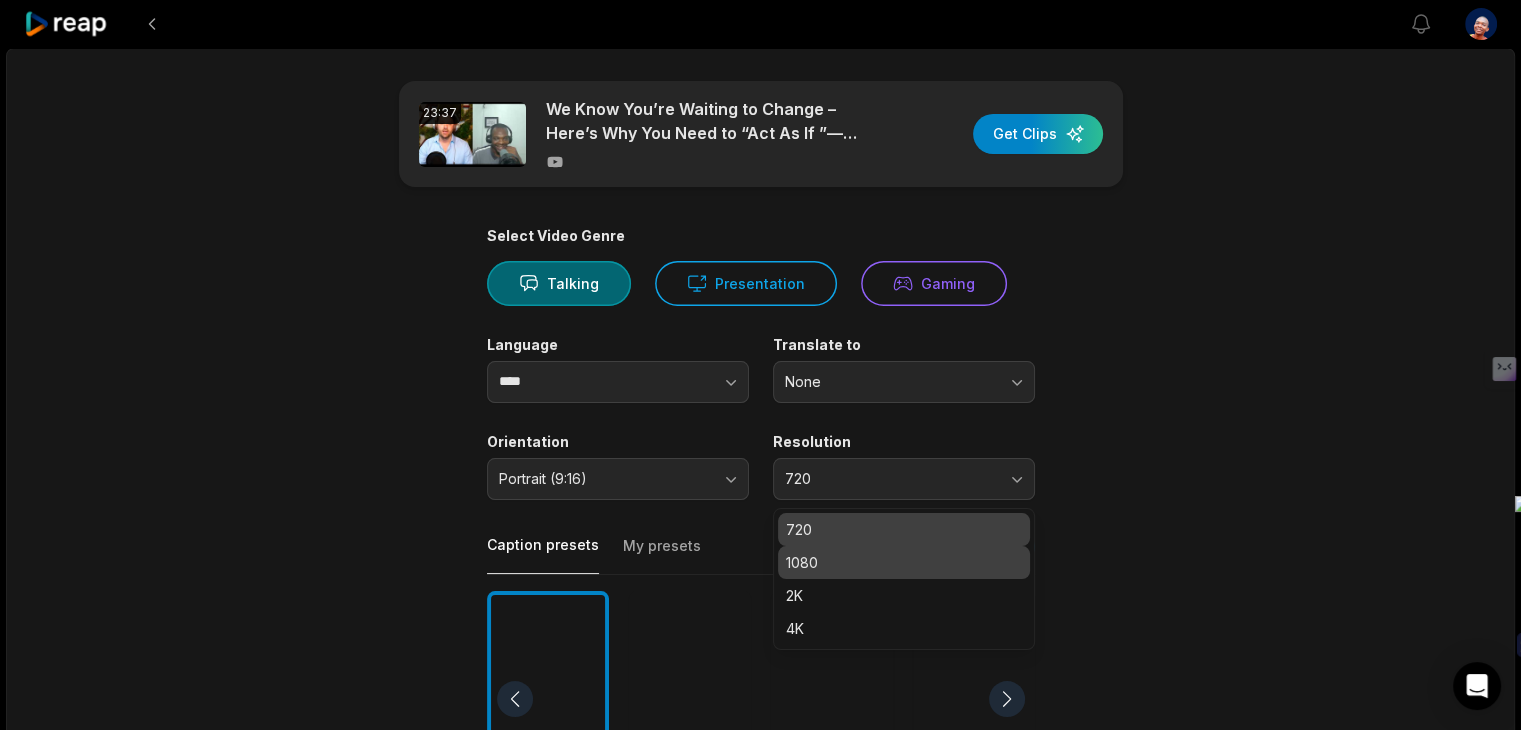 click on "1080" at bounding box center (904, 562) 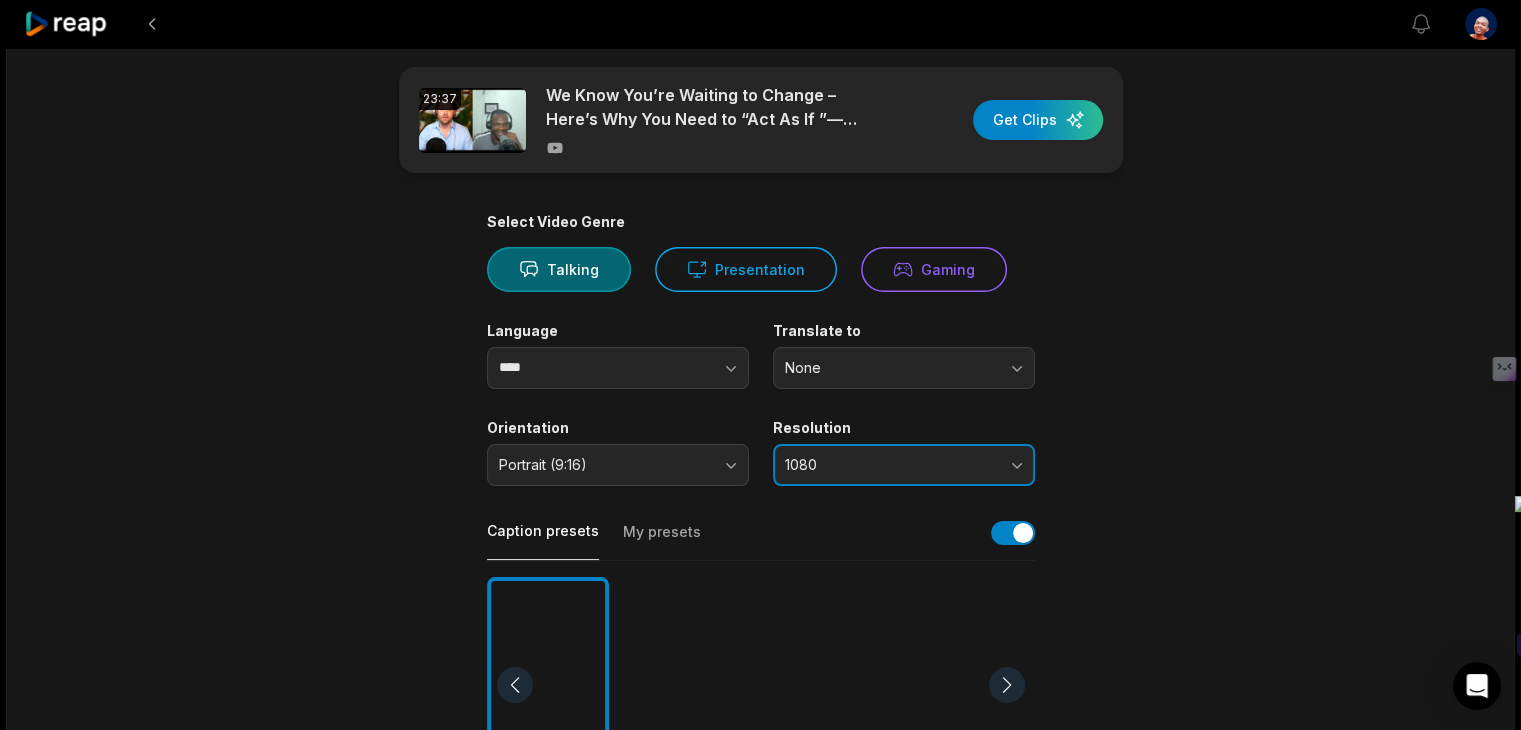 scroll, scrollTop: 0, scrollLeft: 0, axis: both 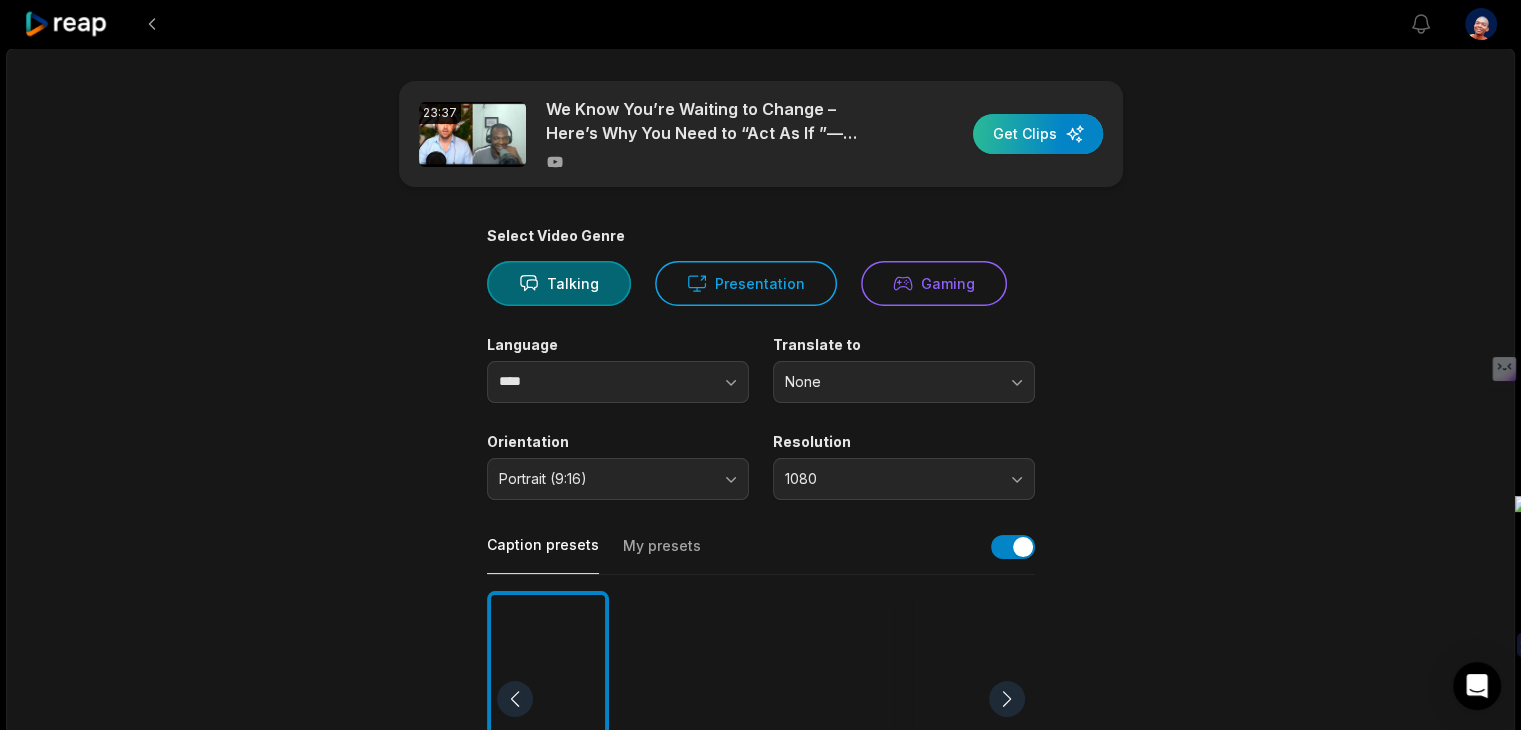 click at bounding box center (1038, 134) 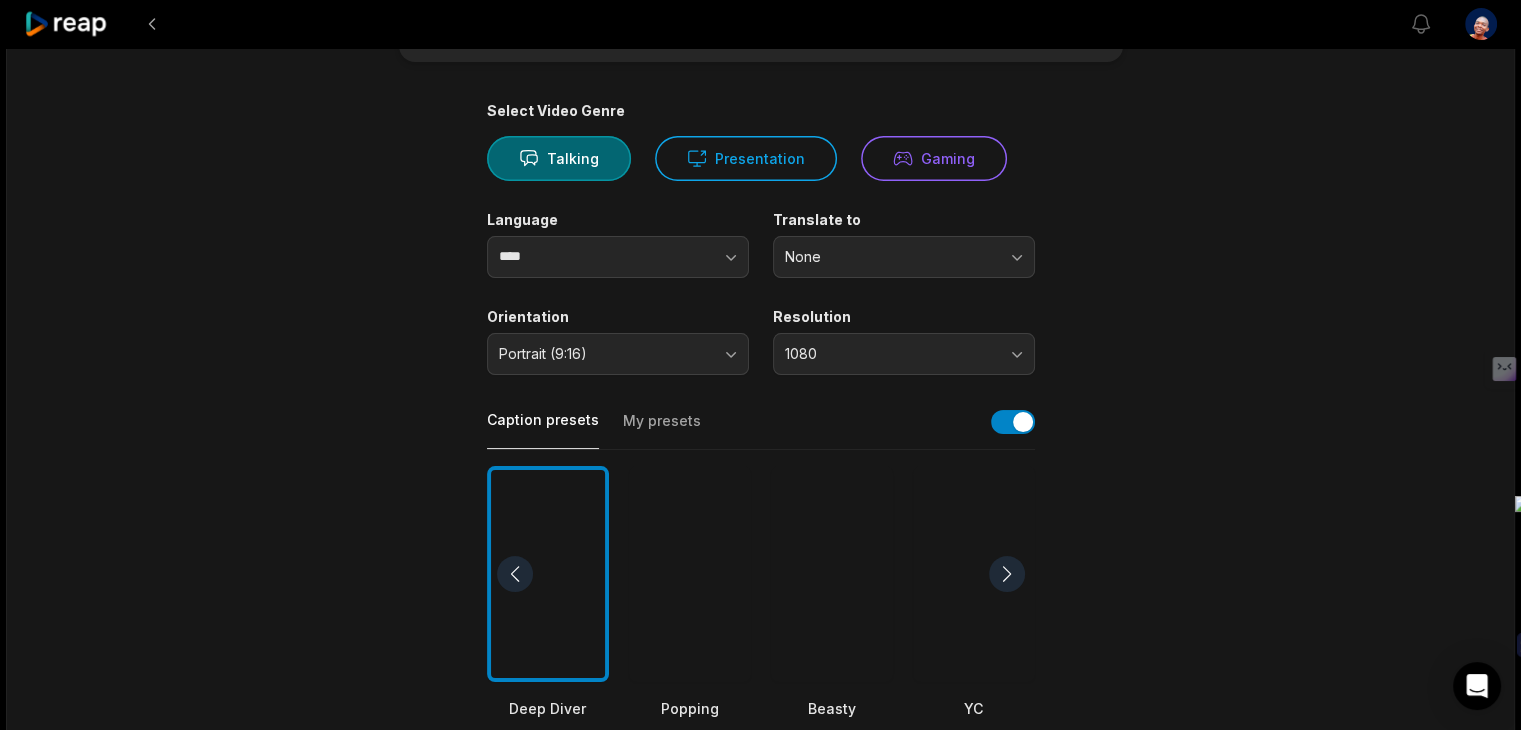 scroll, scrollTop: 0, scrollLeft: 0, axis: both 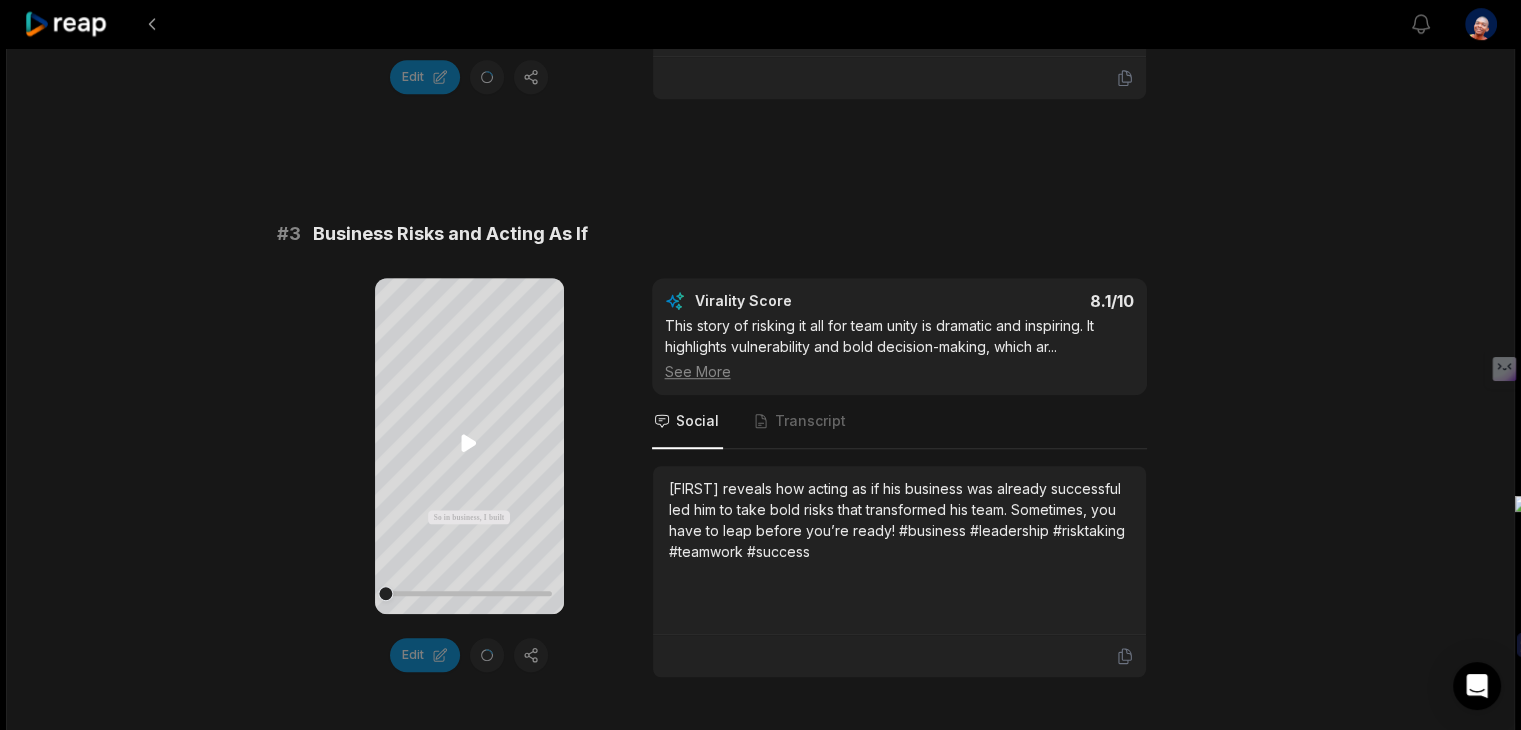 click 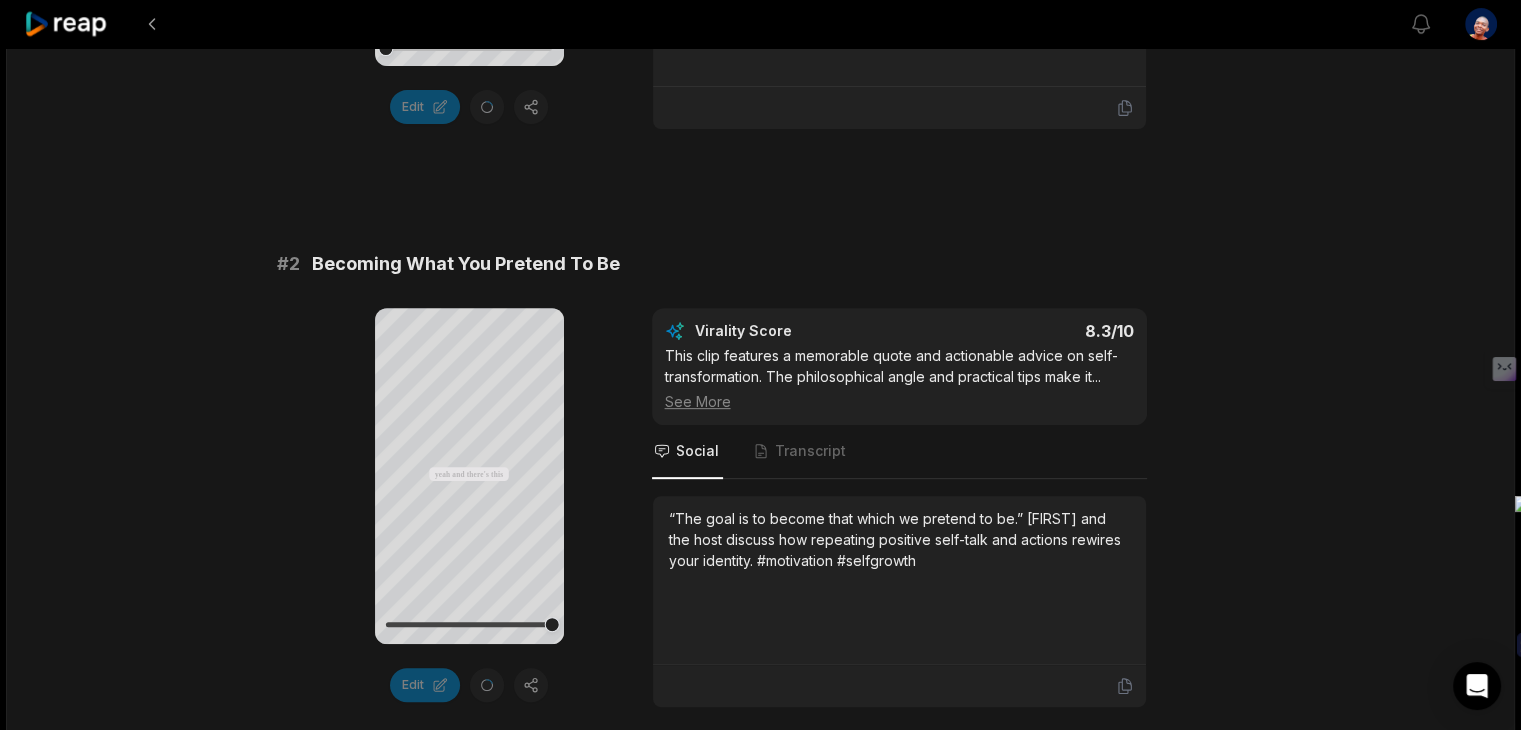 scroll, scrollTop: 844, scrollLeft: 0, axis: vertical 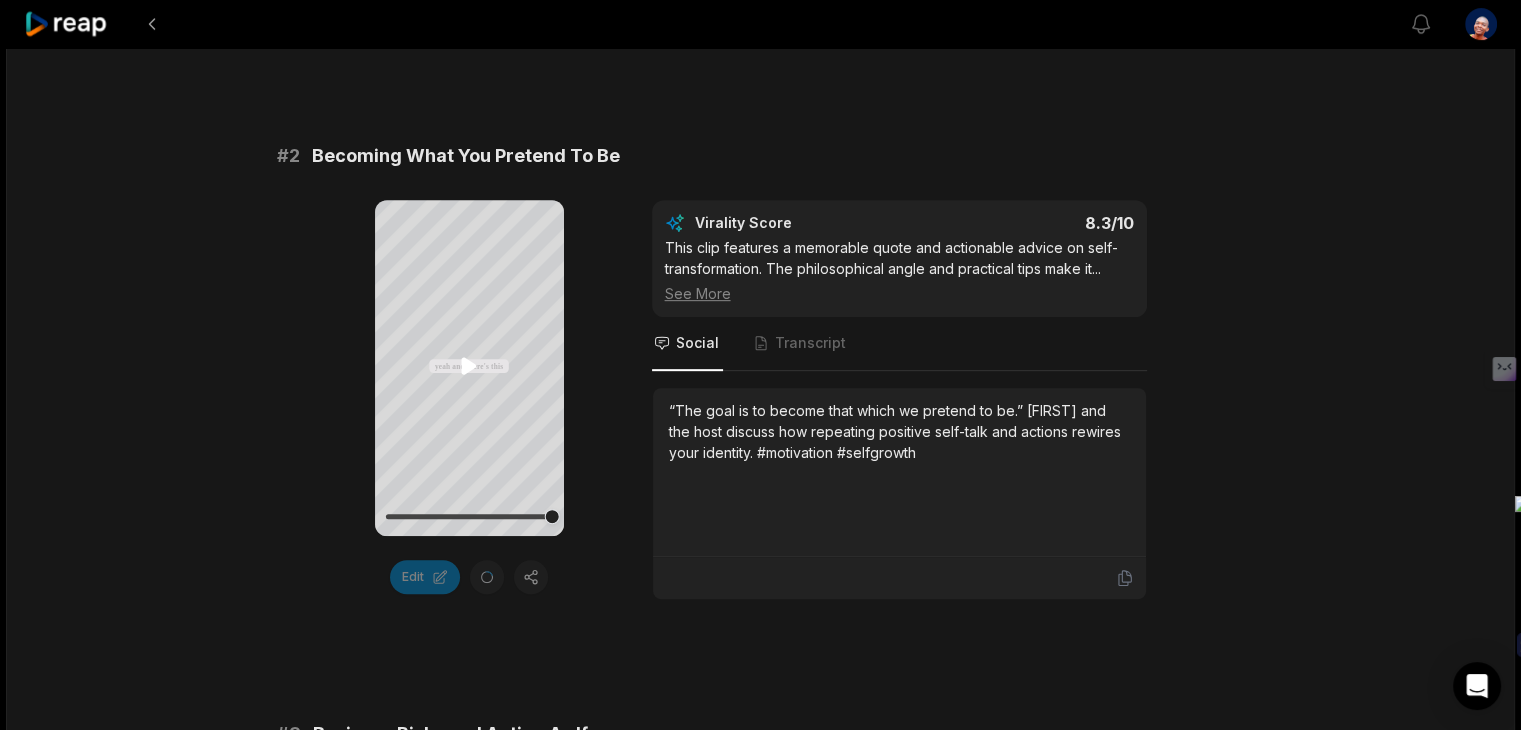 click 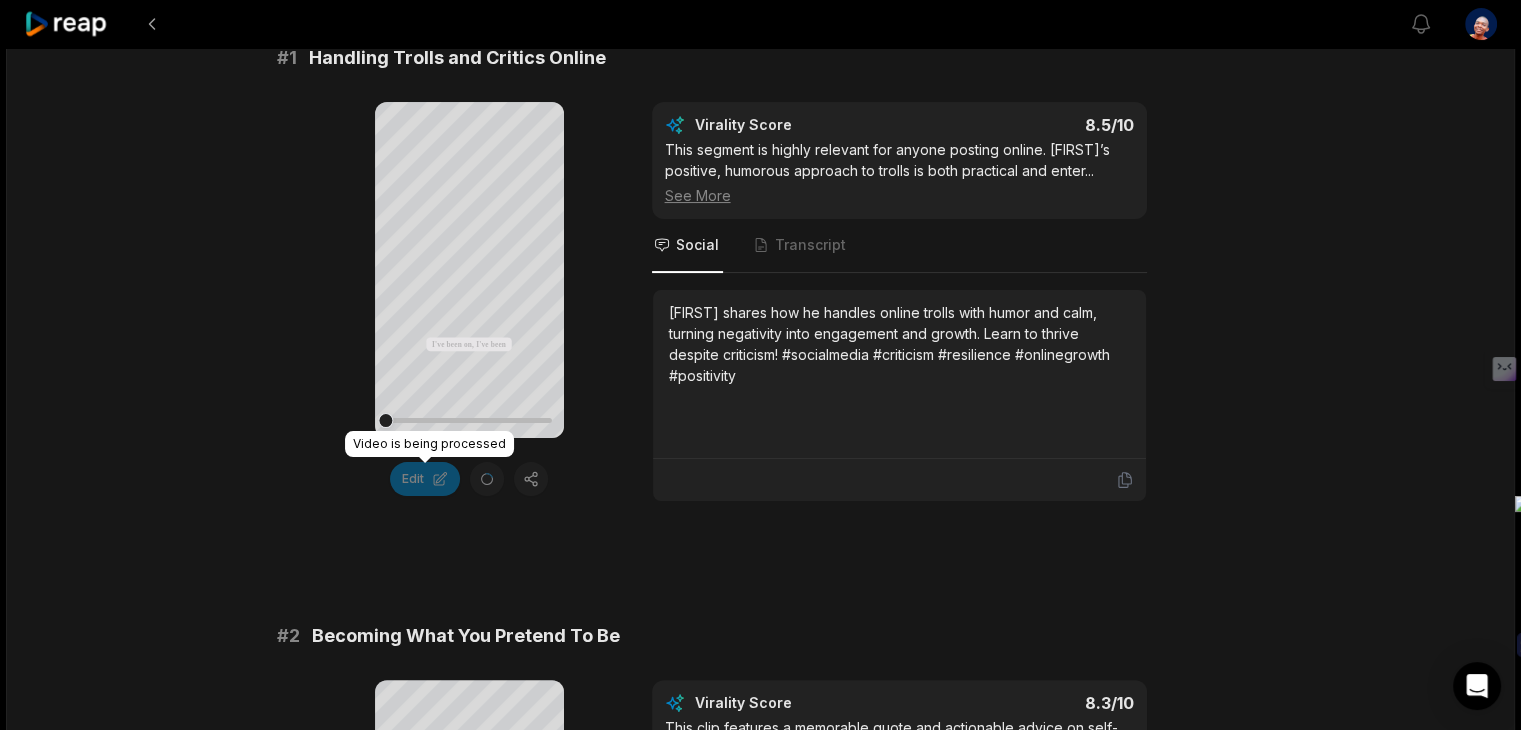 scroll, scrollTop: 244, scrollLeft: 0, axis: vertical 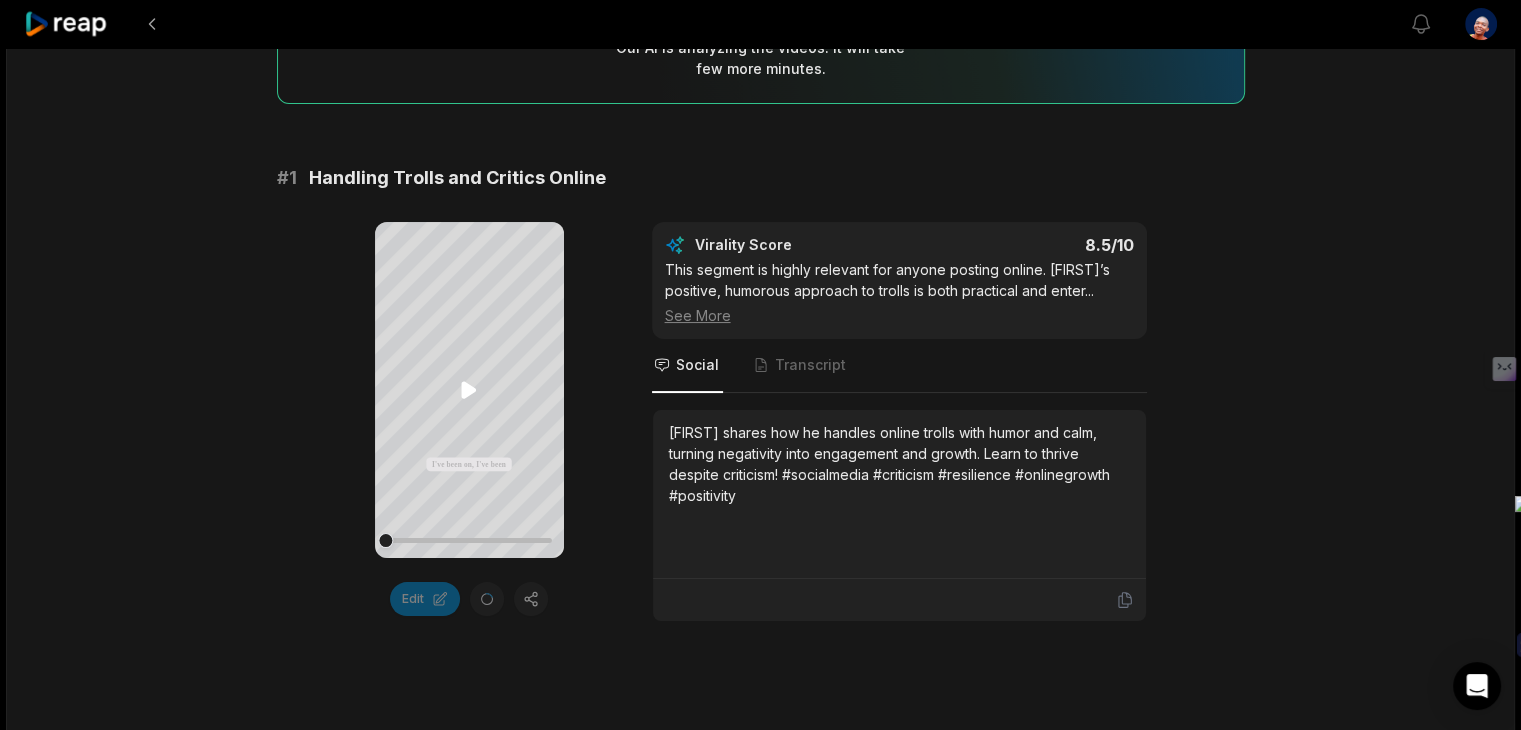 click 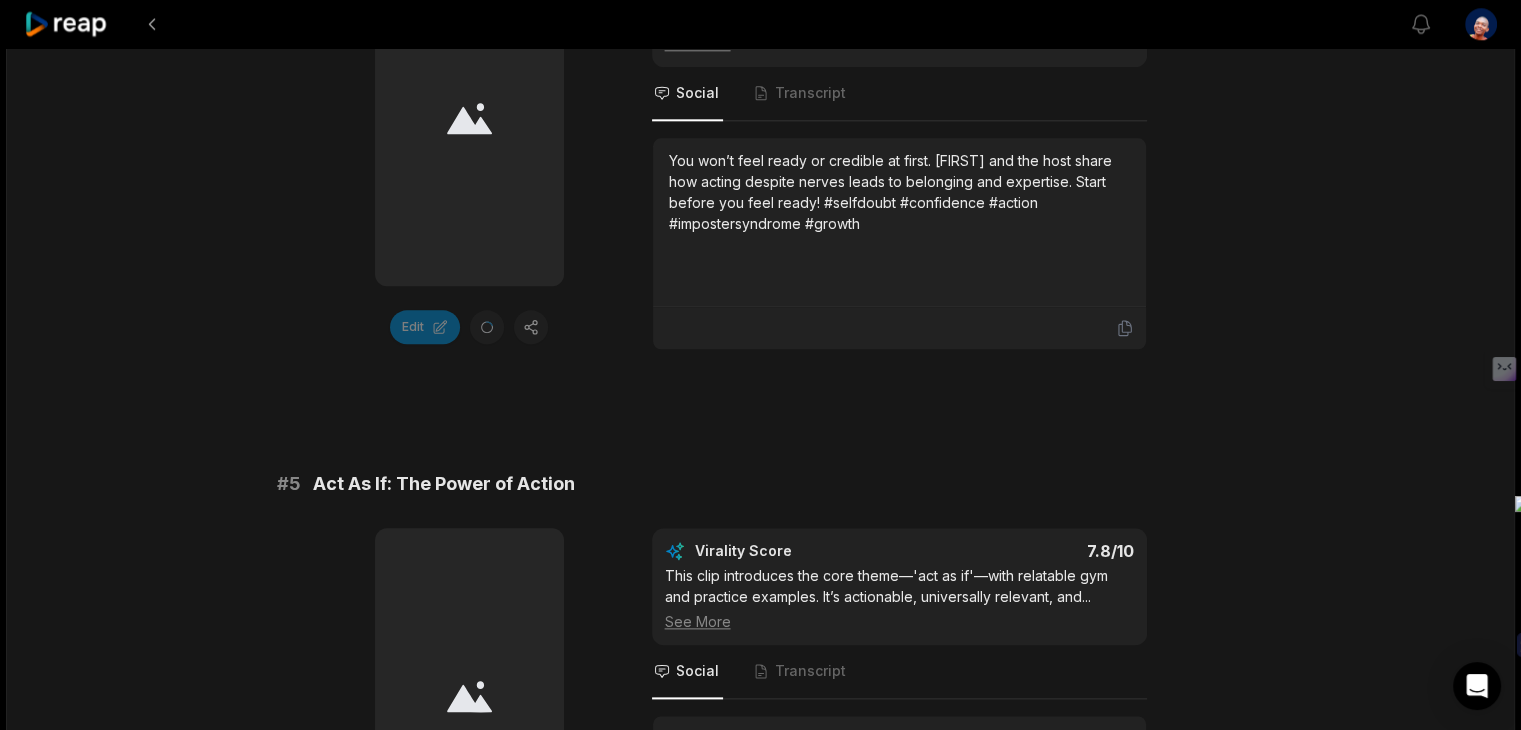scroll, scrollTop: 2144, scrollLeft: 0, axis: vertical 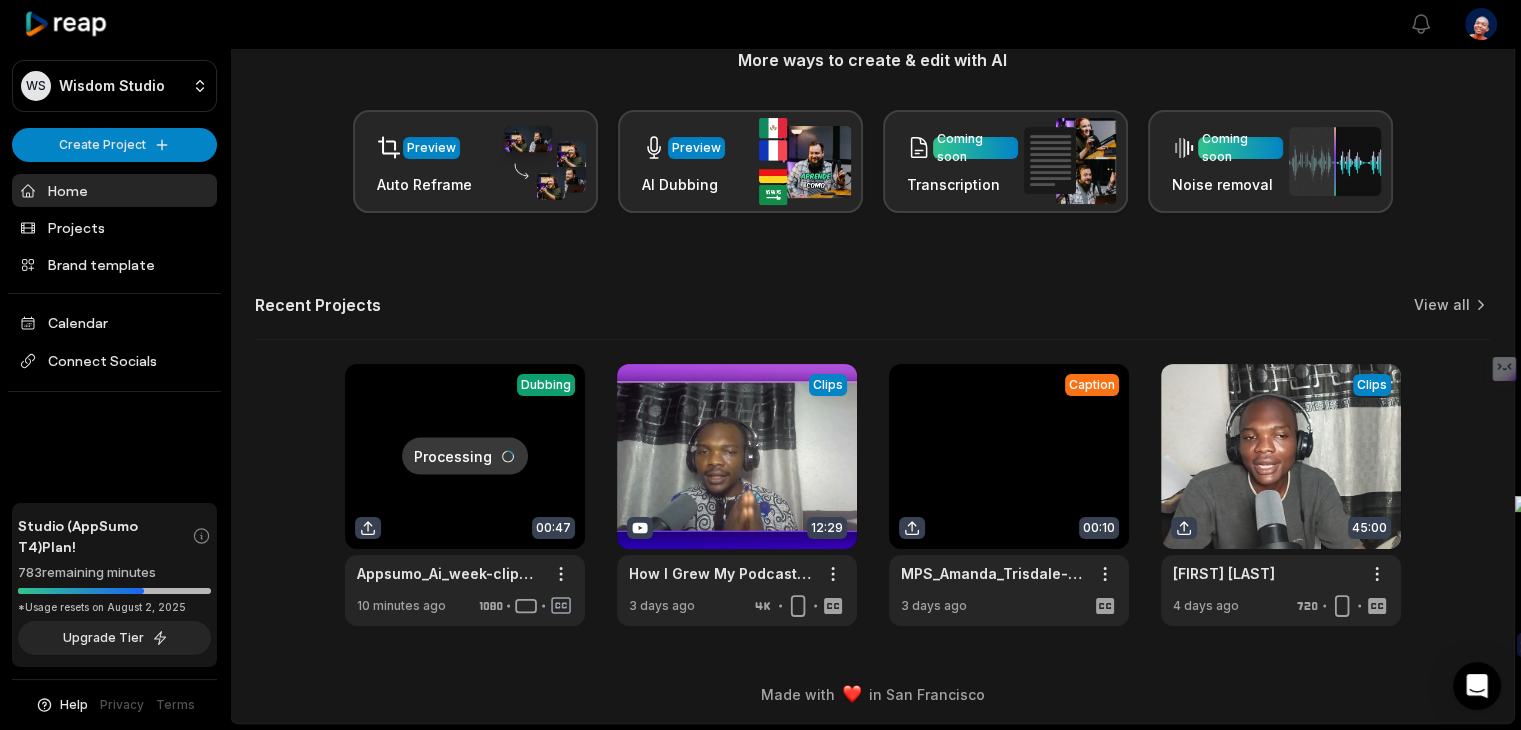 click at bounding box center (465, 495) 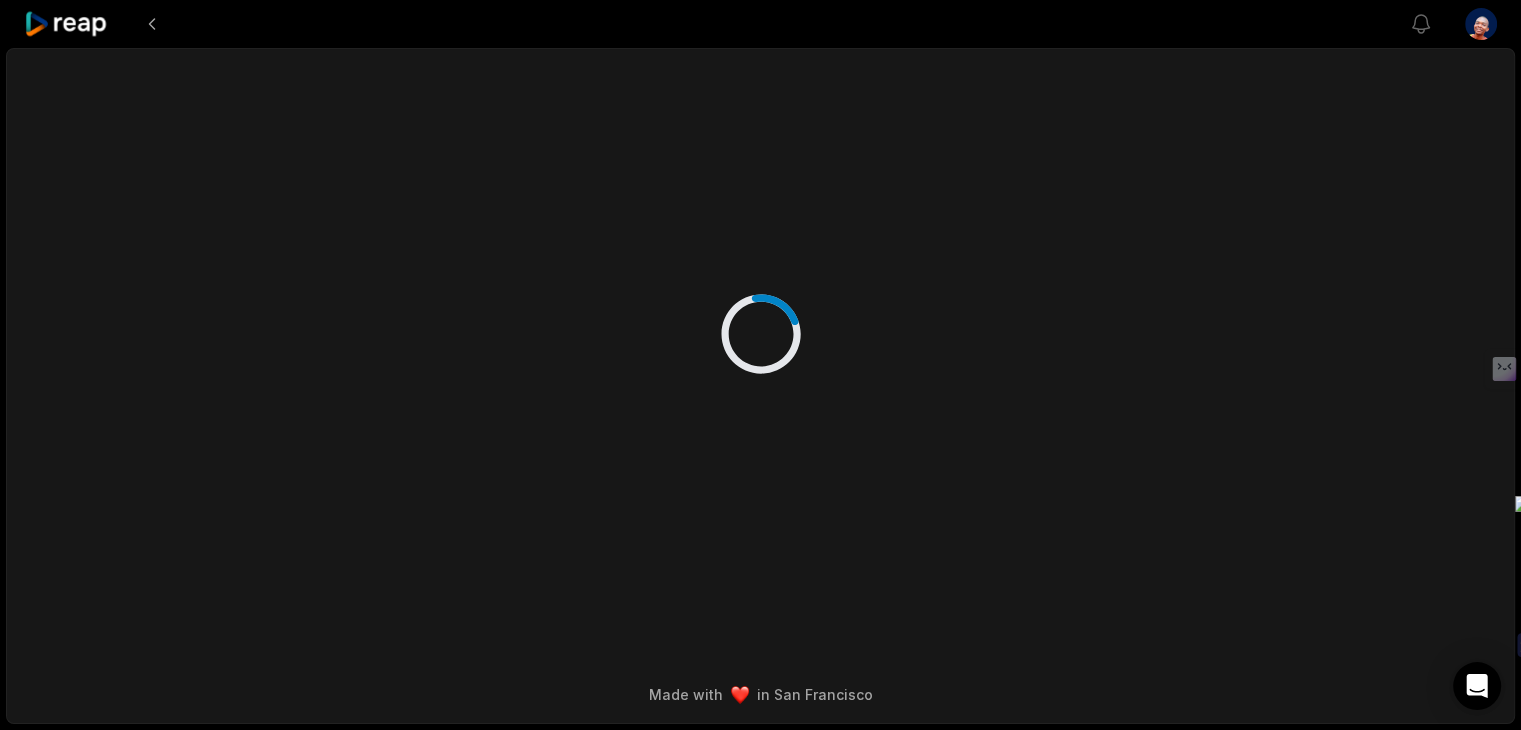 scroll, scrollTop: 0, scrollLeft: 0, axis: both 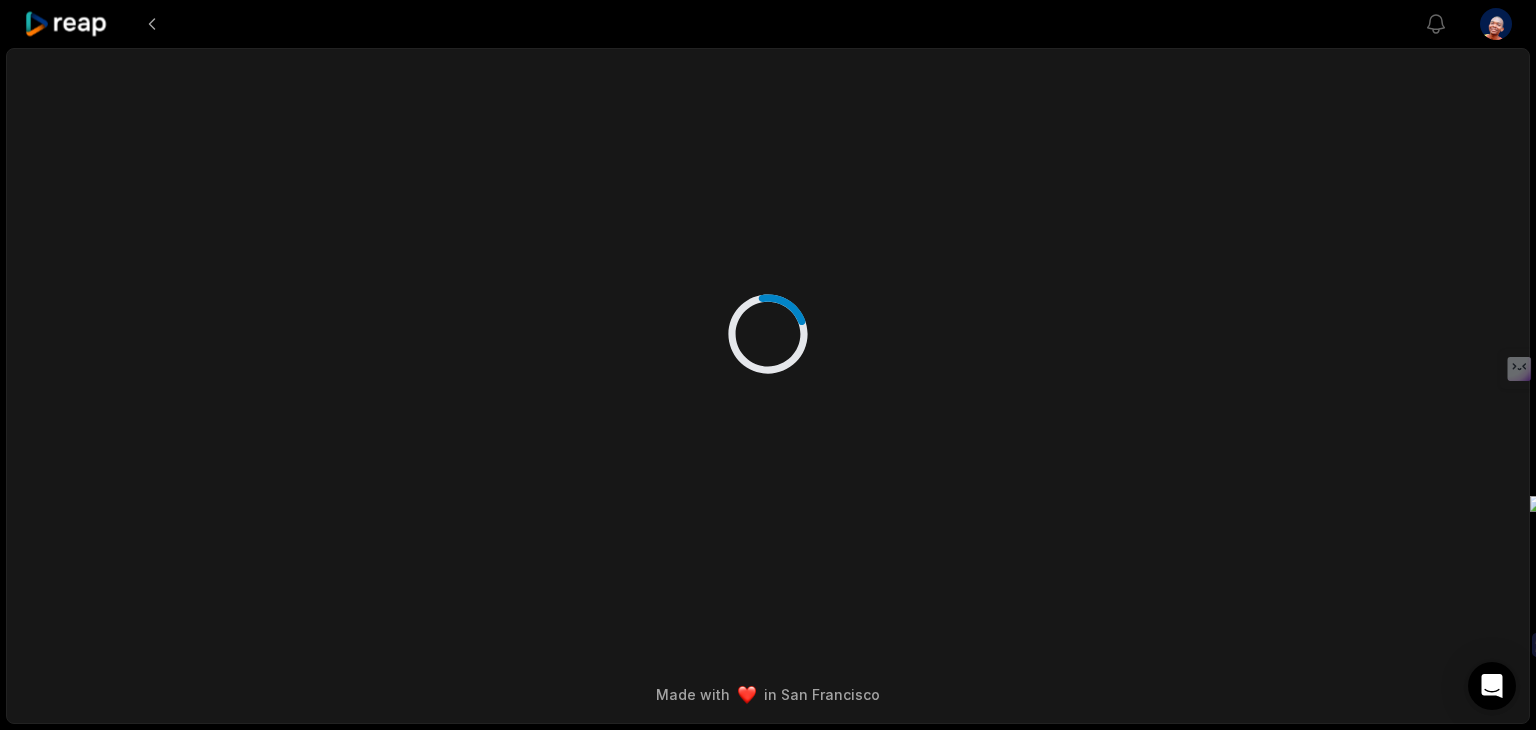 click at bounding box center (768, 314) 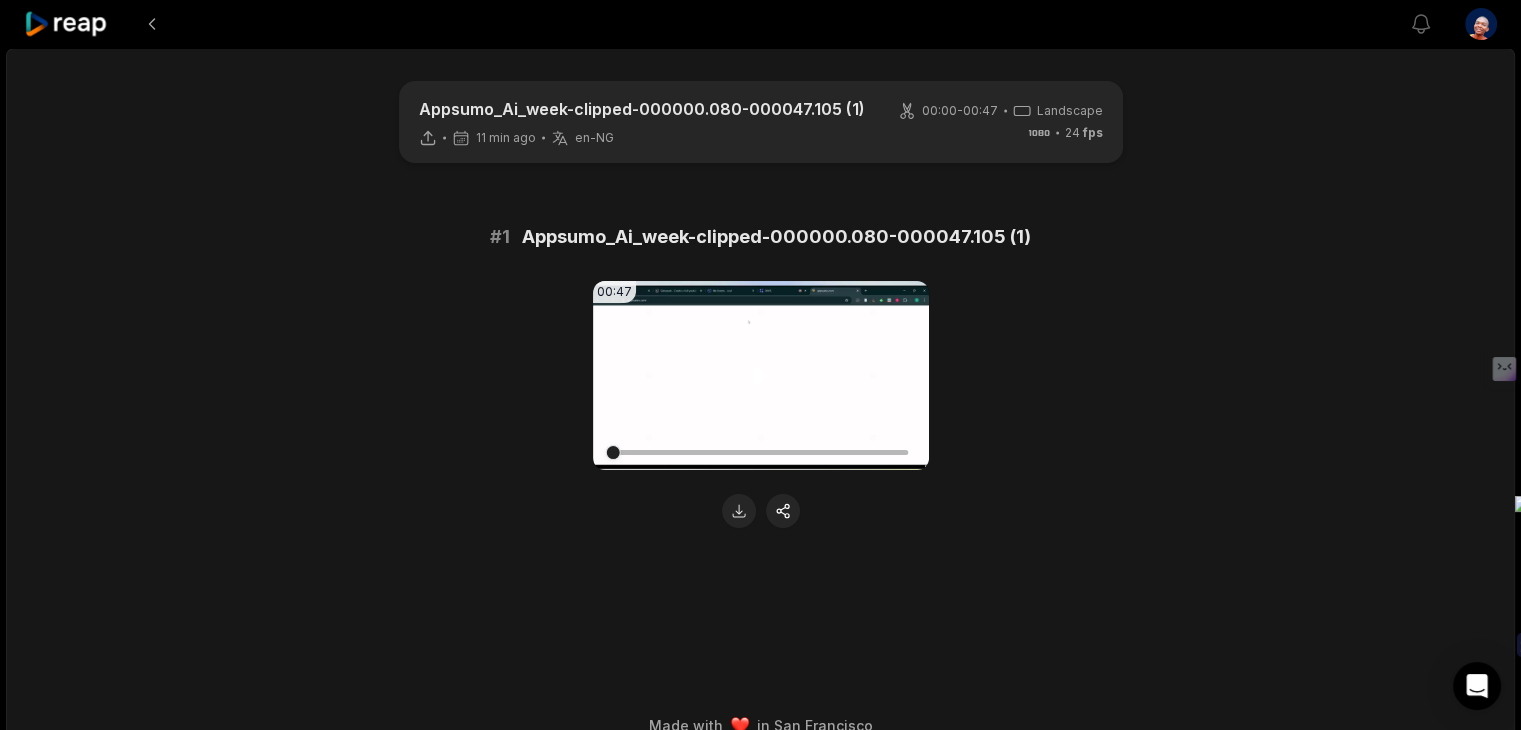 click 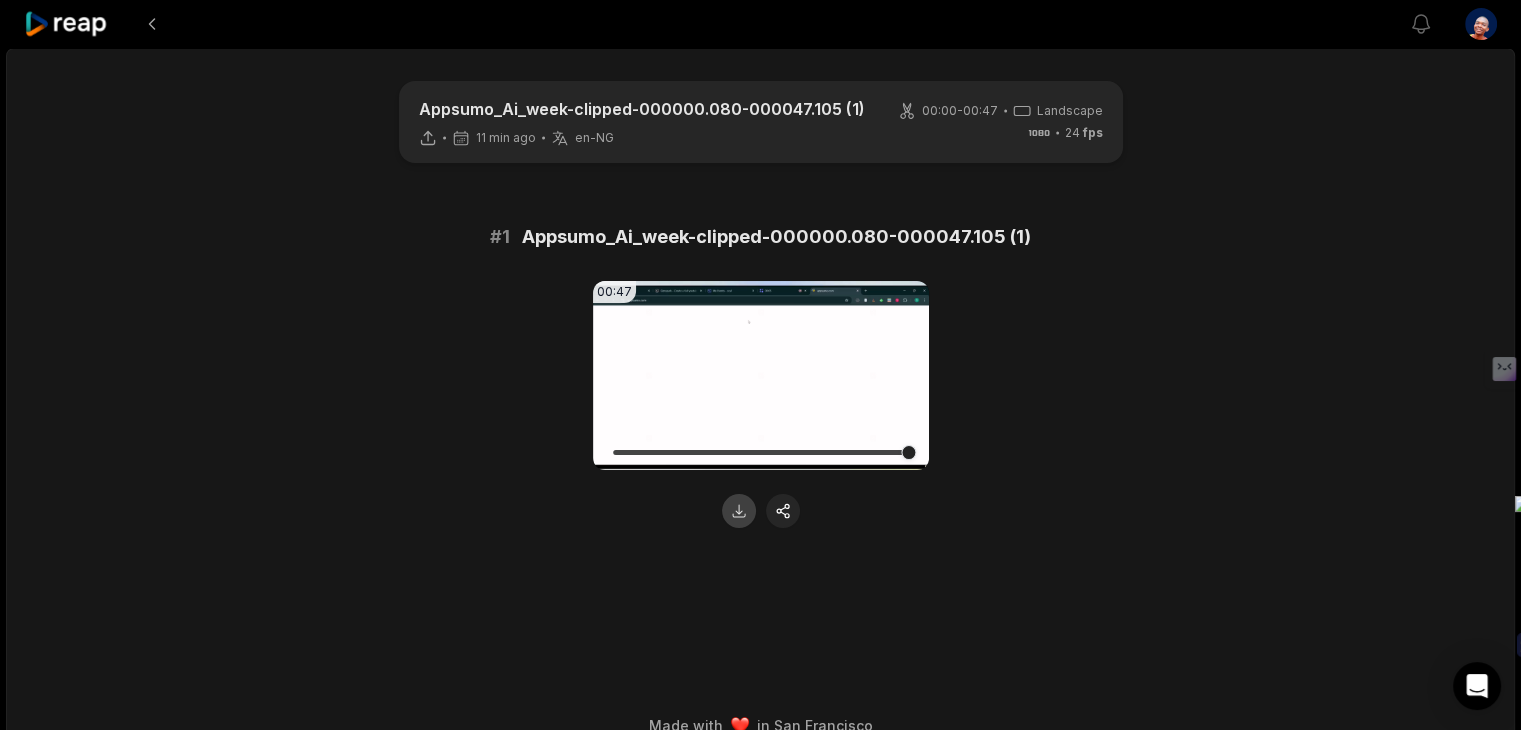 click at bounding box center (739, 511) 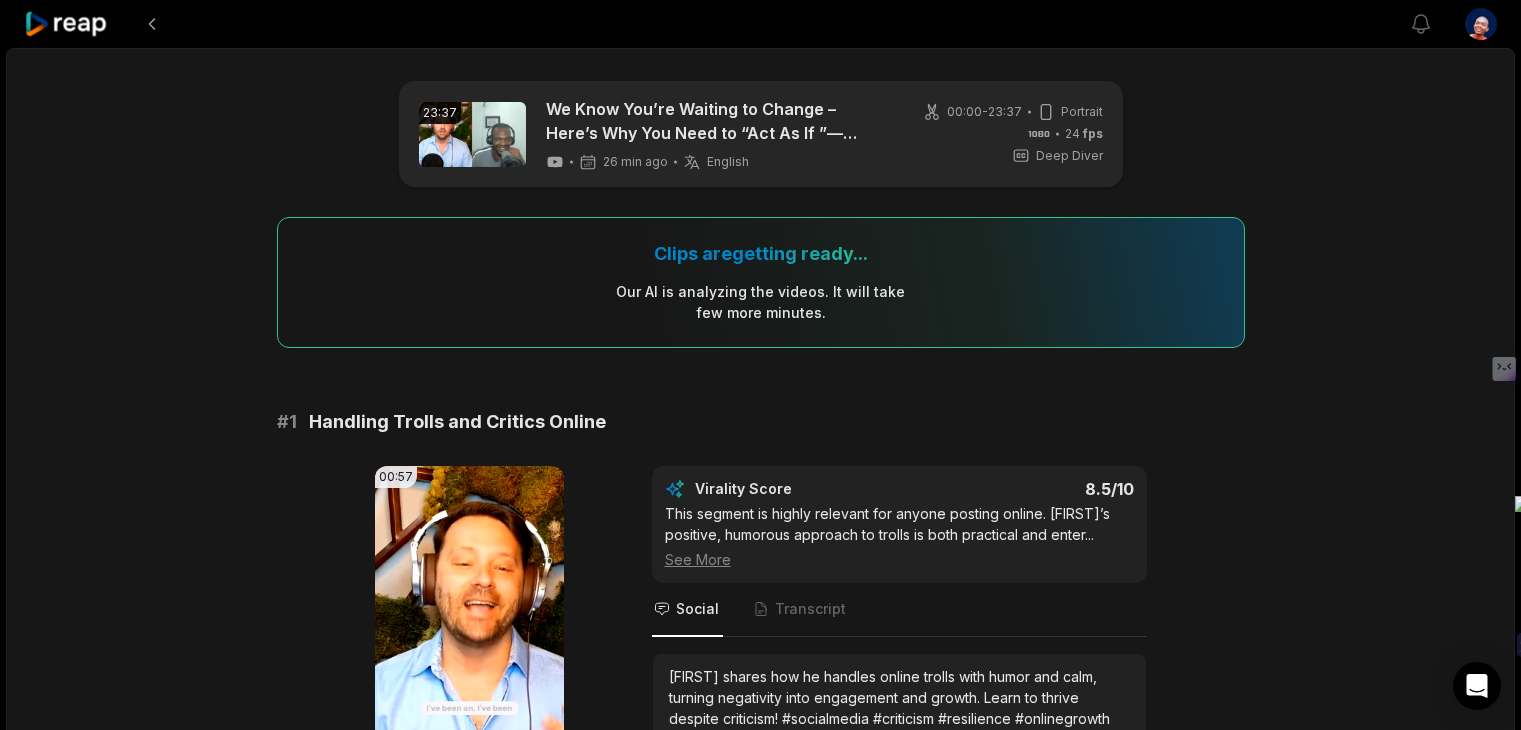 scroll, scrollTop: 2144, scrollLeft: 0, axis: vertical 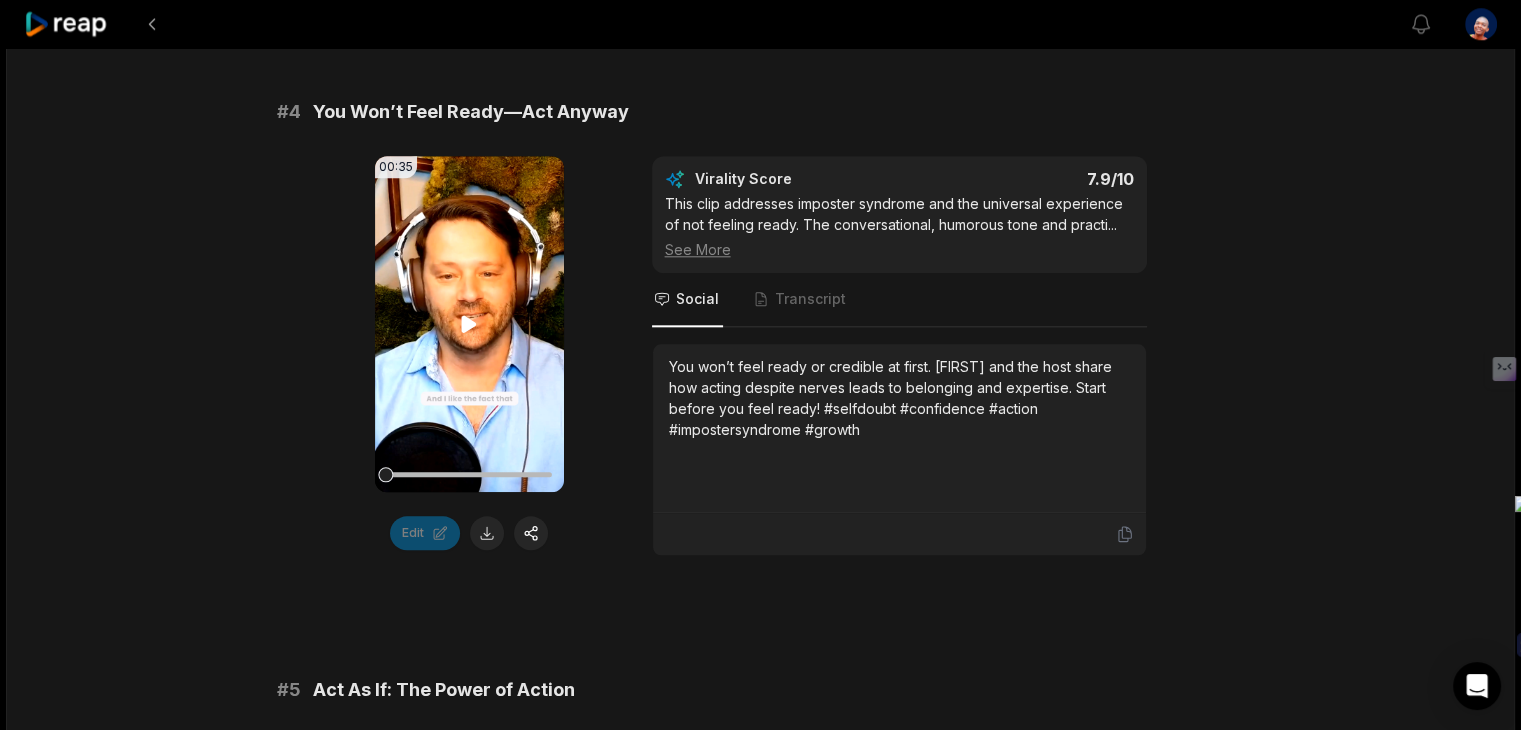 click 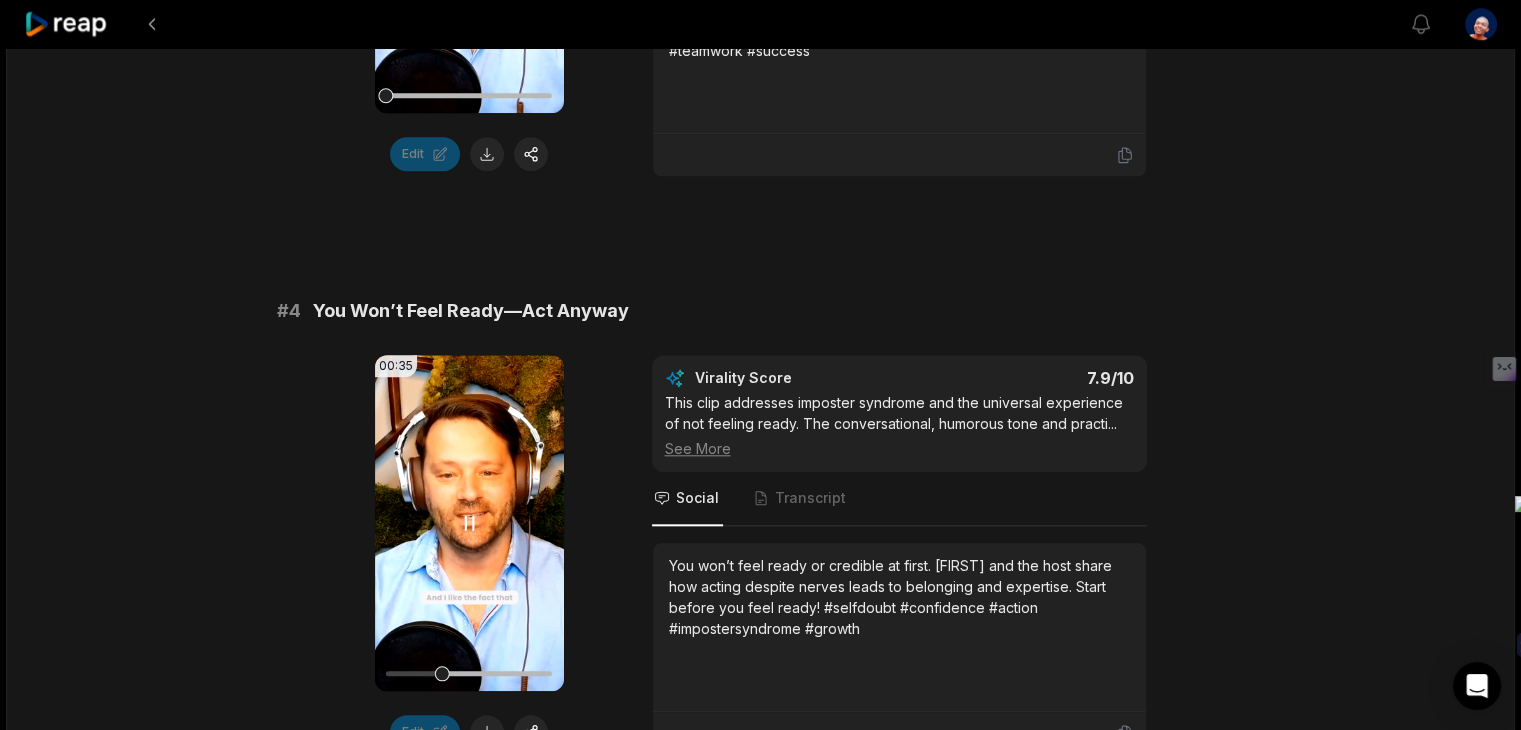 scroll, scrollTop: 1844, scrollLeft: 0, axis: vertical 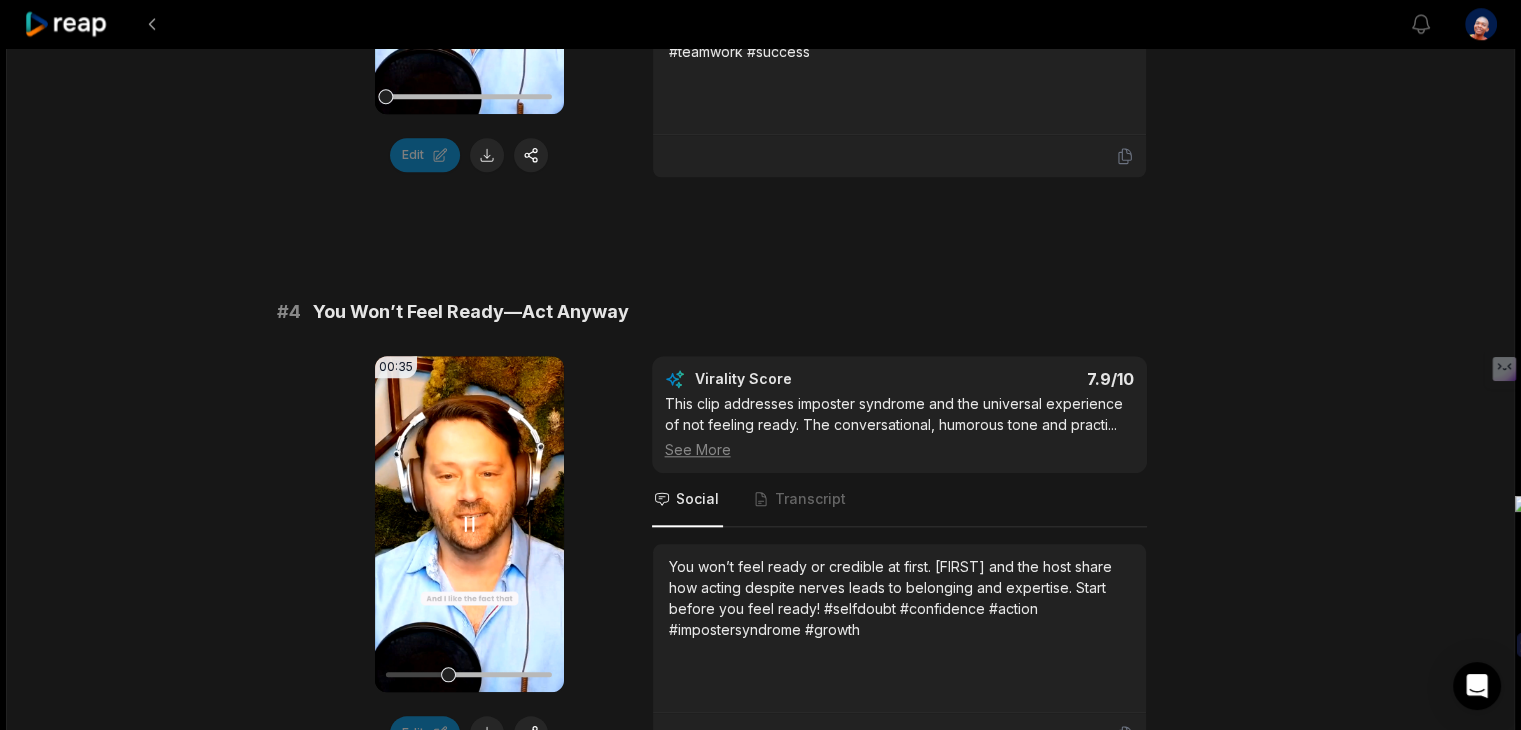 click 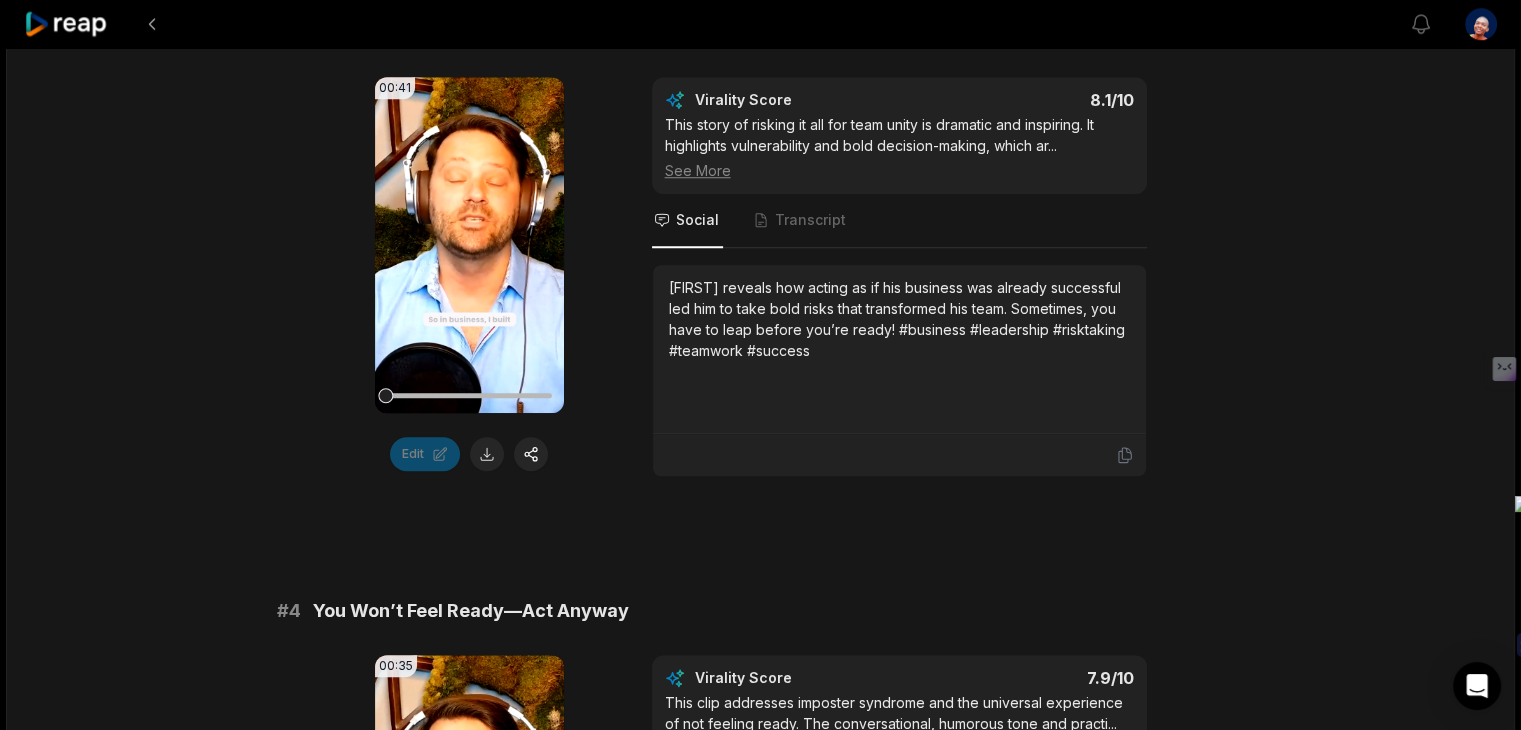 scroll, scrollTop: 1544, scrollLeft: 0, axis: vertical 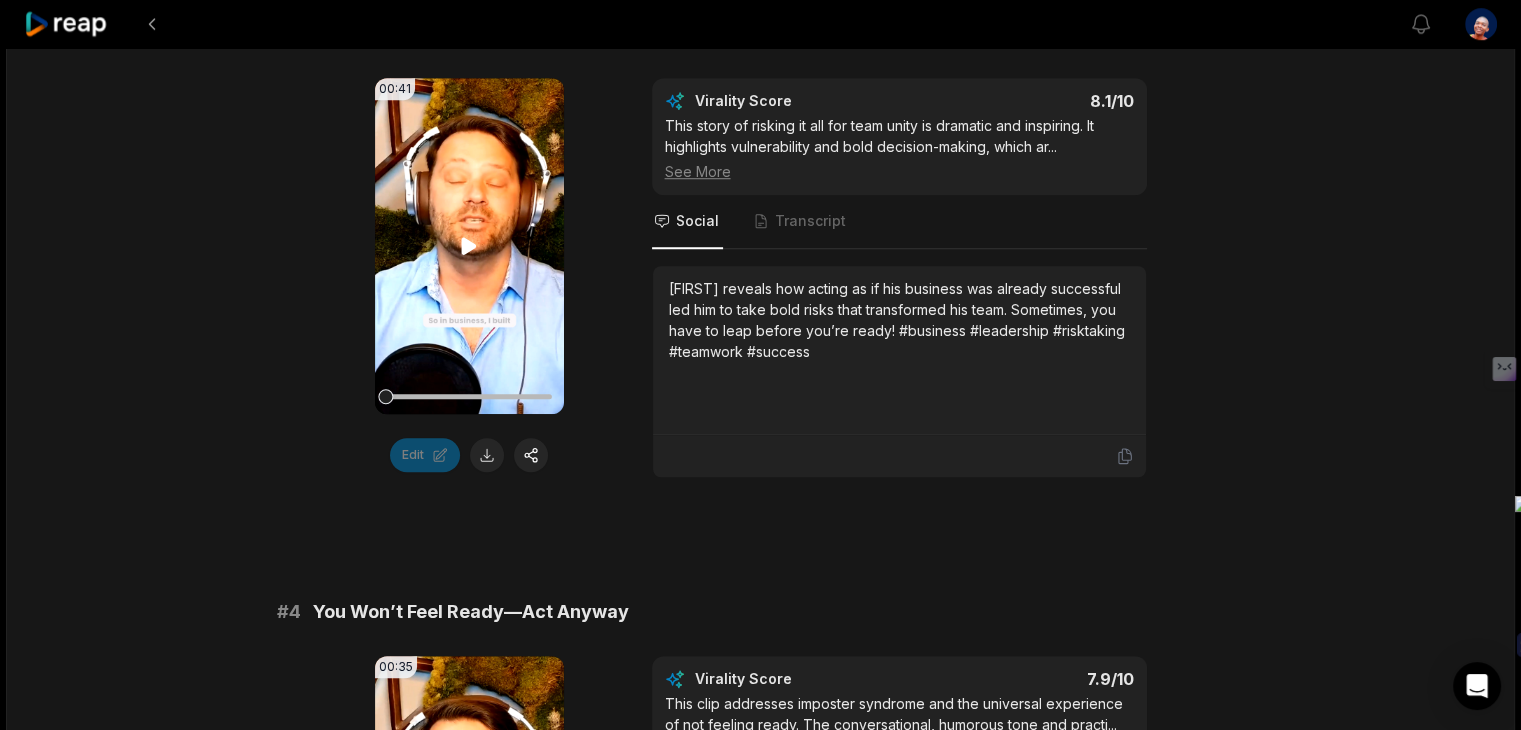 click 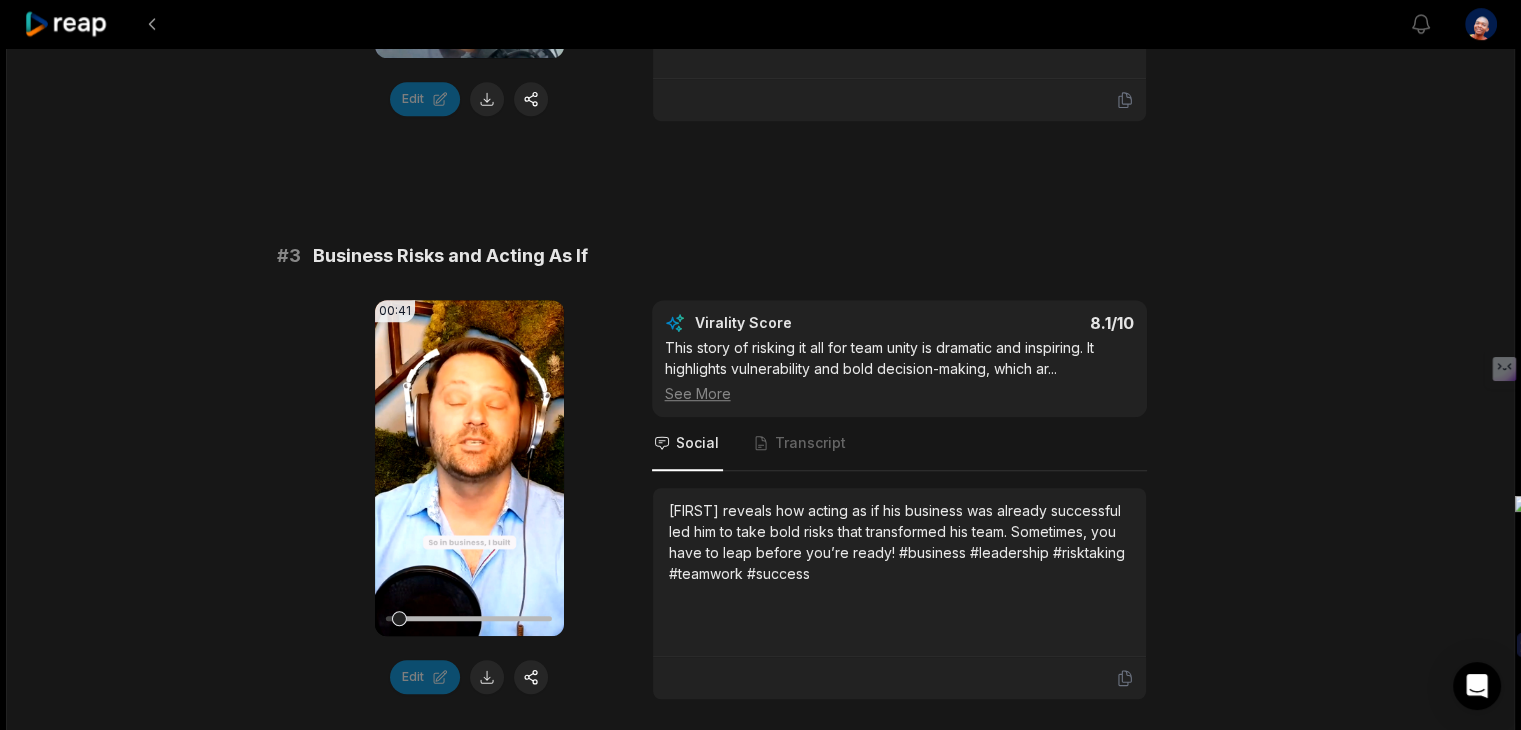 scroll, scrollTop: 1344, scrollLeft: 0, axis: vertical 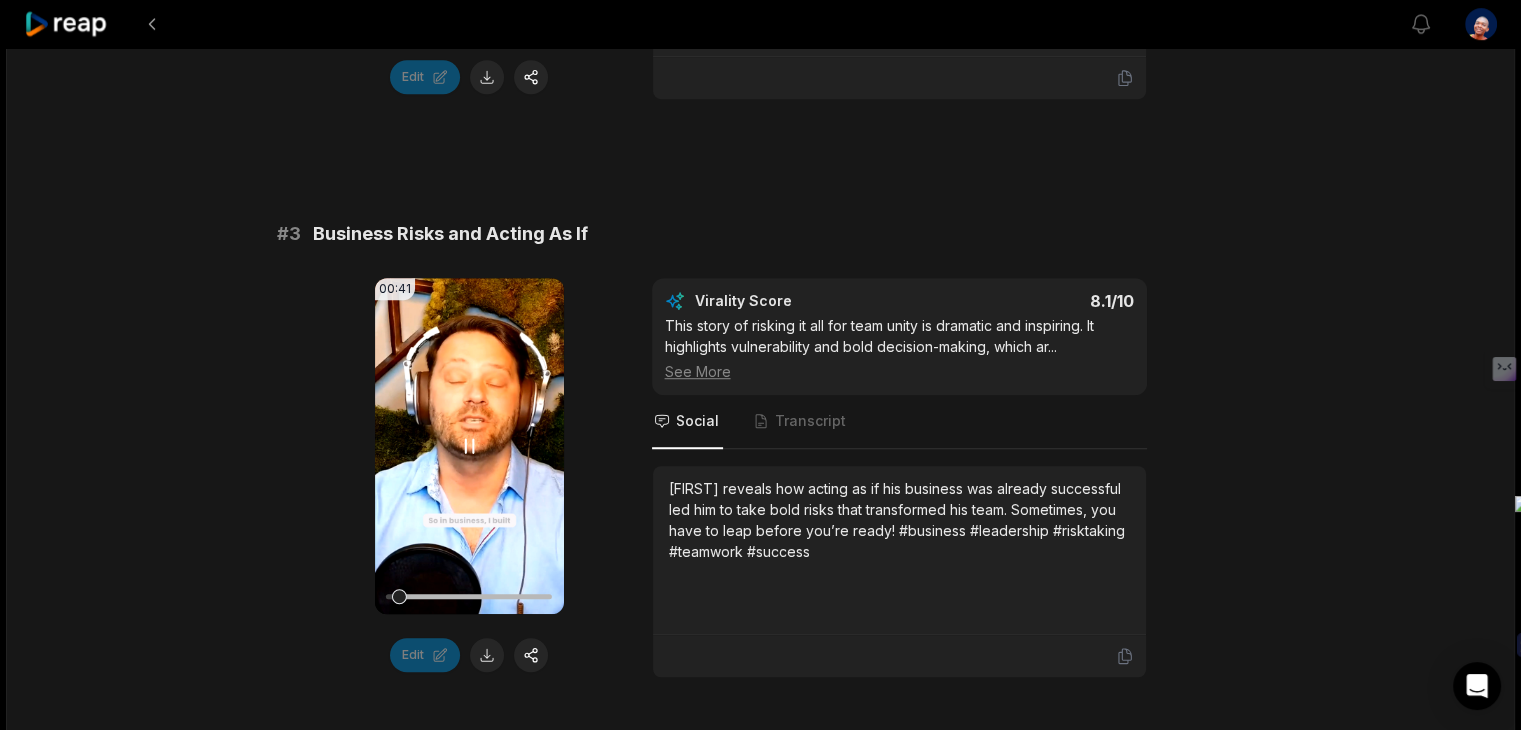 click on "Your browser does not support mp4 format." at bounding box center (469, 446) 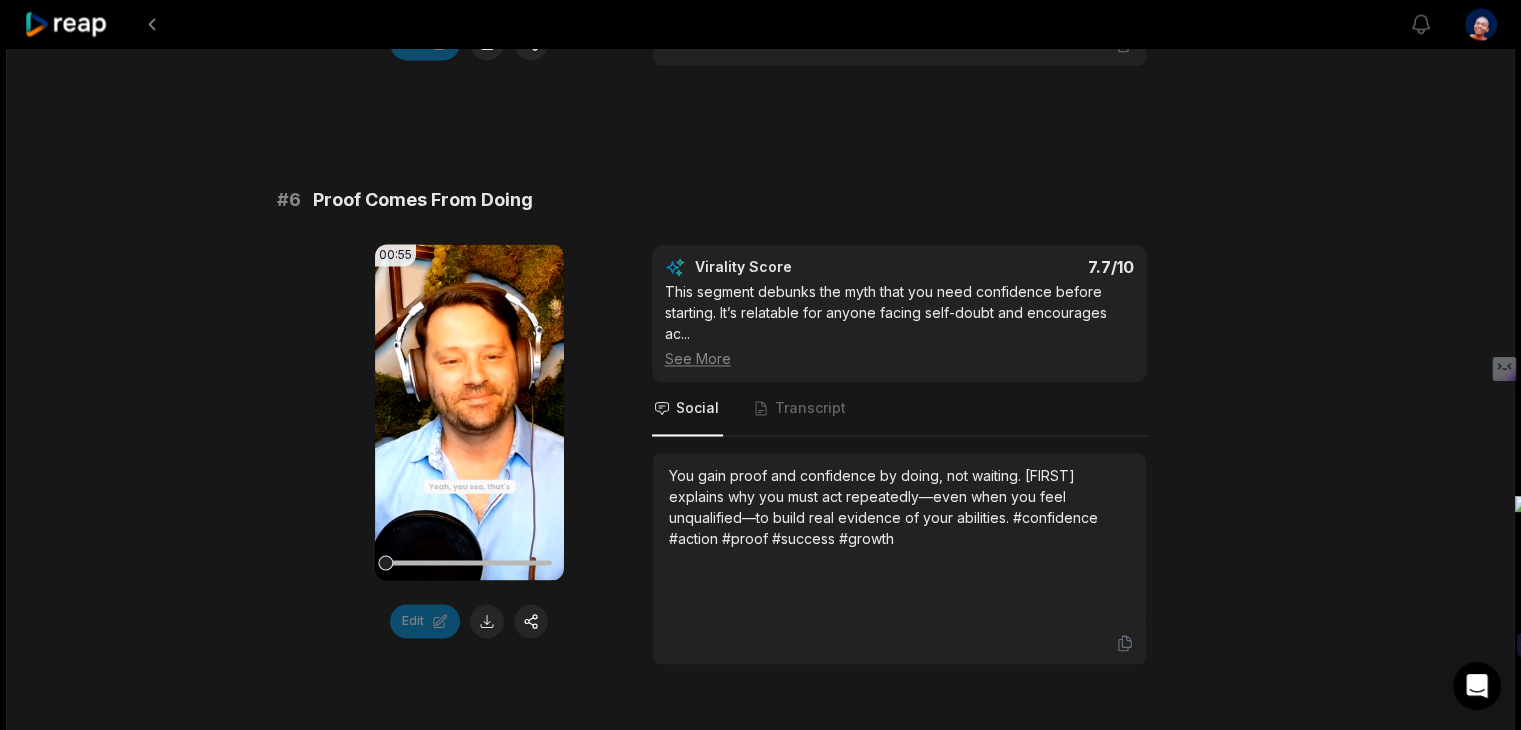 scroll, scrollTop: 3144, scrollLeft: 0, axis: vertical 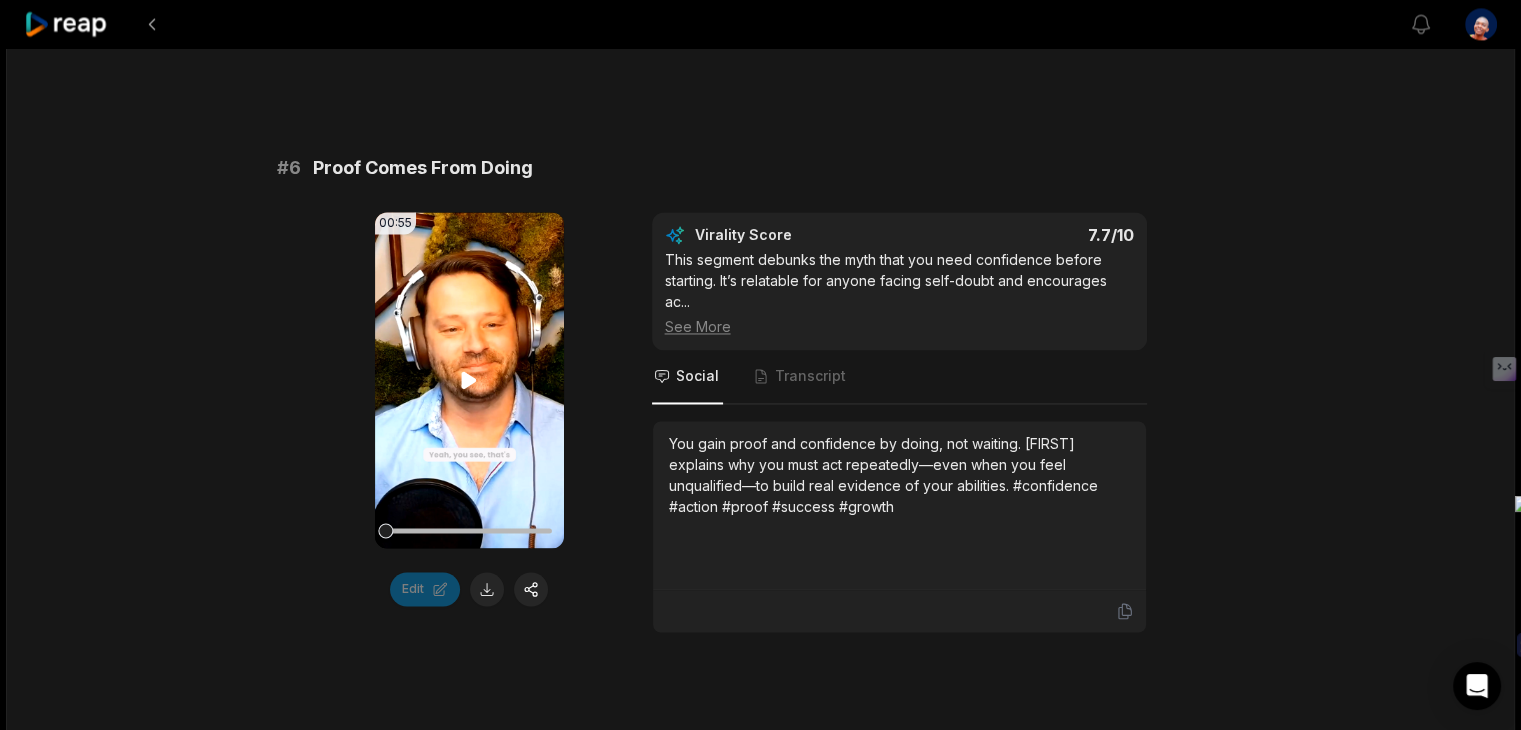 click on "Your browser does not support mp4 format." at bounding box center (469, 380) 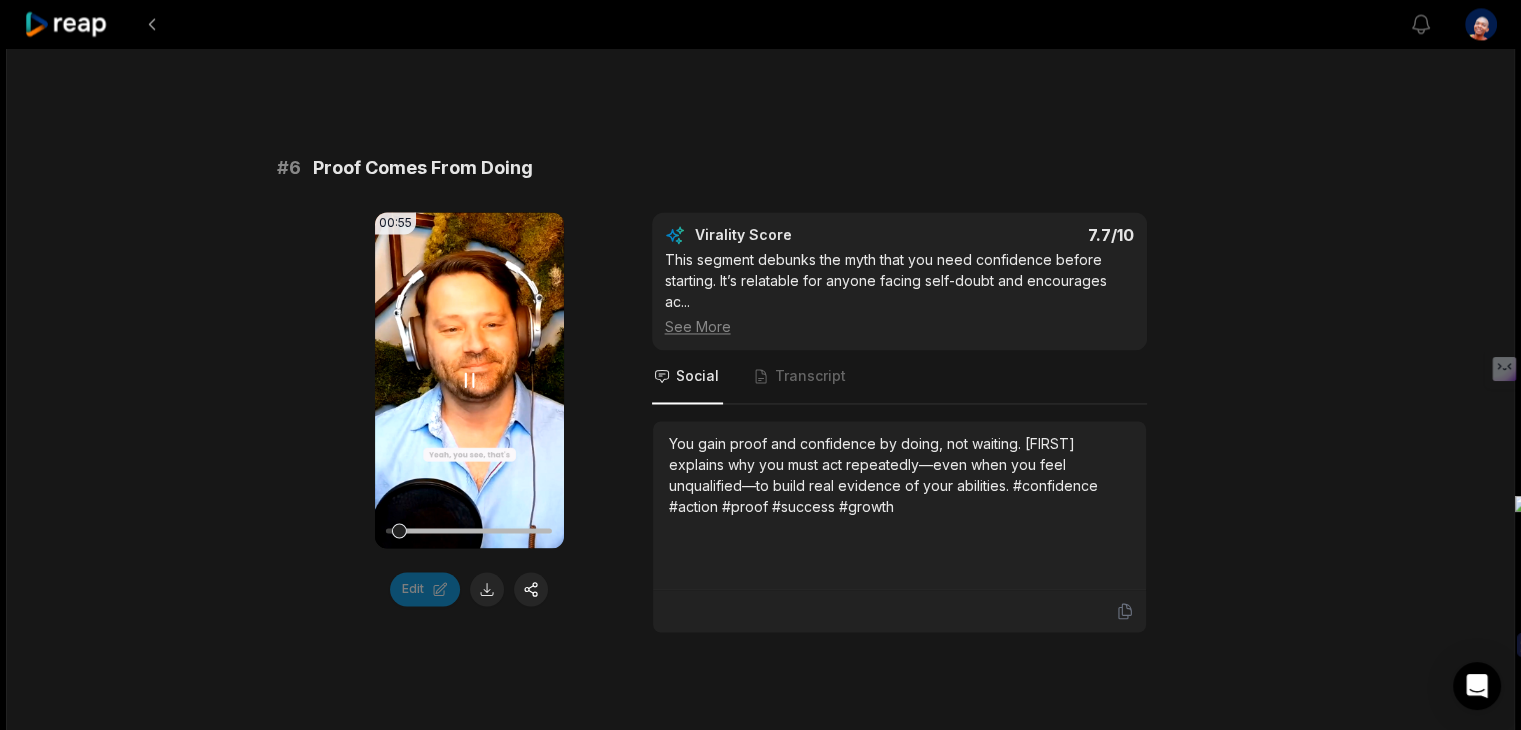 click 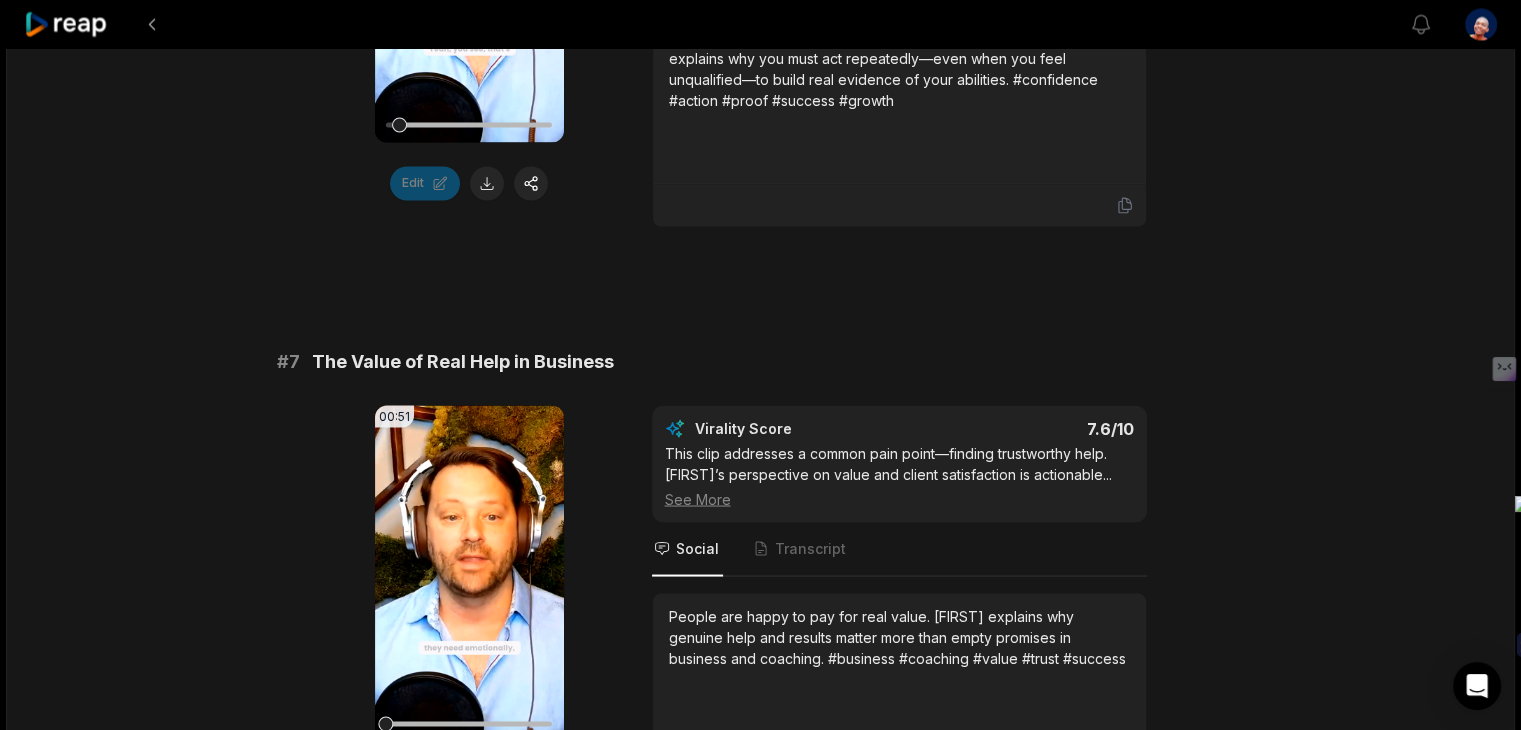 scroll, scrollTop: 3844, scrollLeft: 0, axis: vertical 